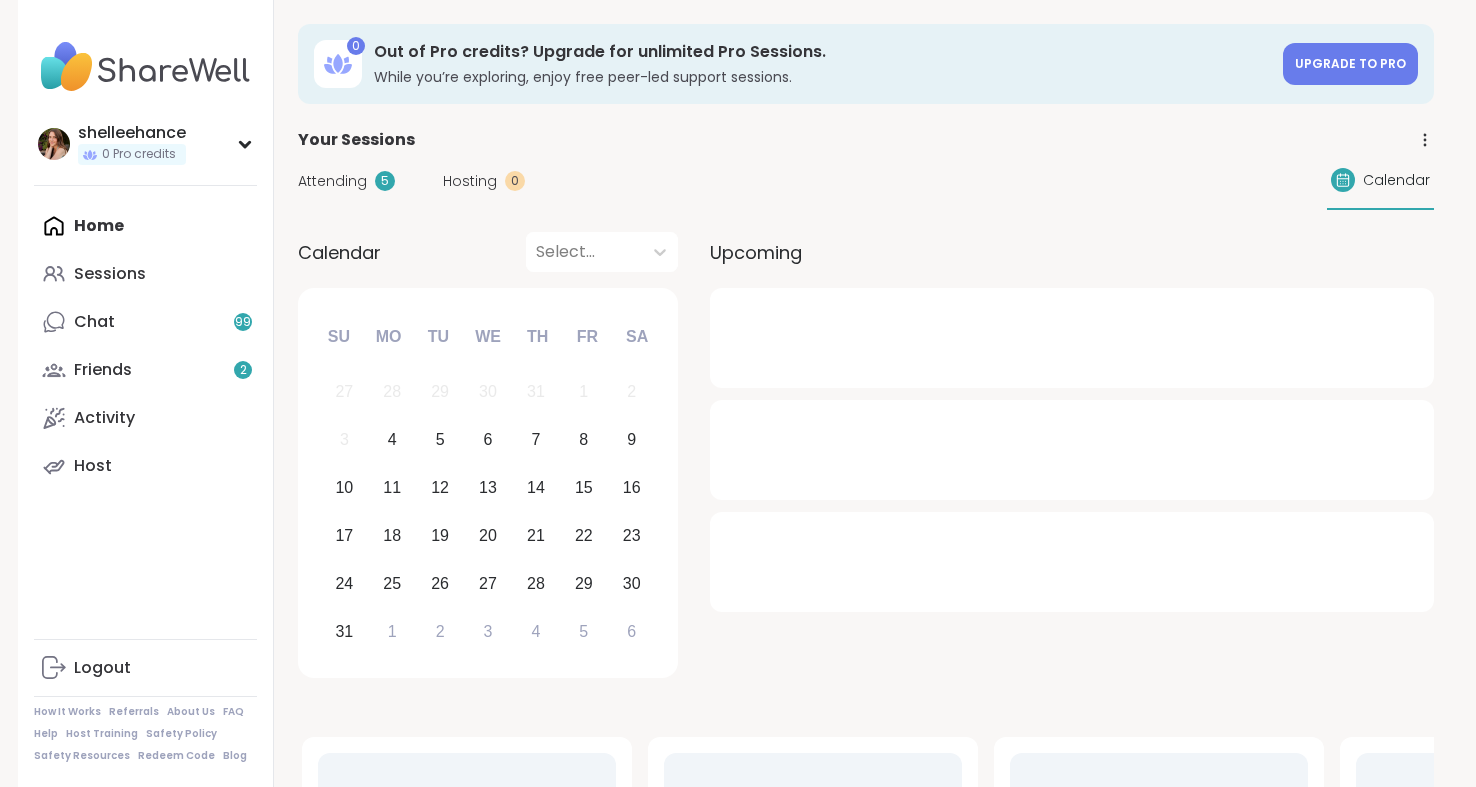 scroll, scrollTop: 0, scrollLeft: 0, axis: both 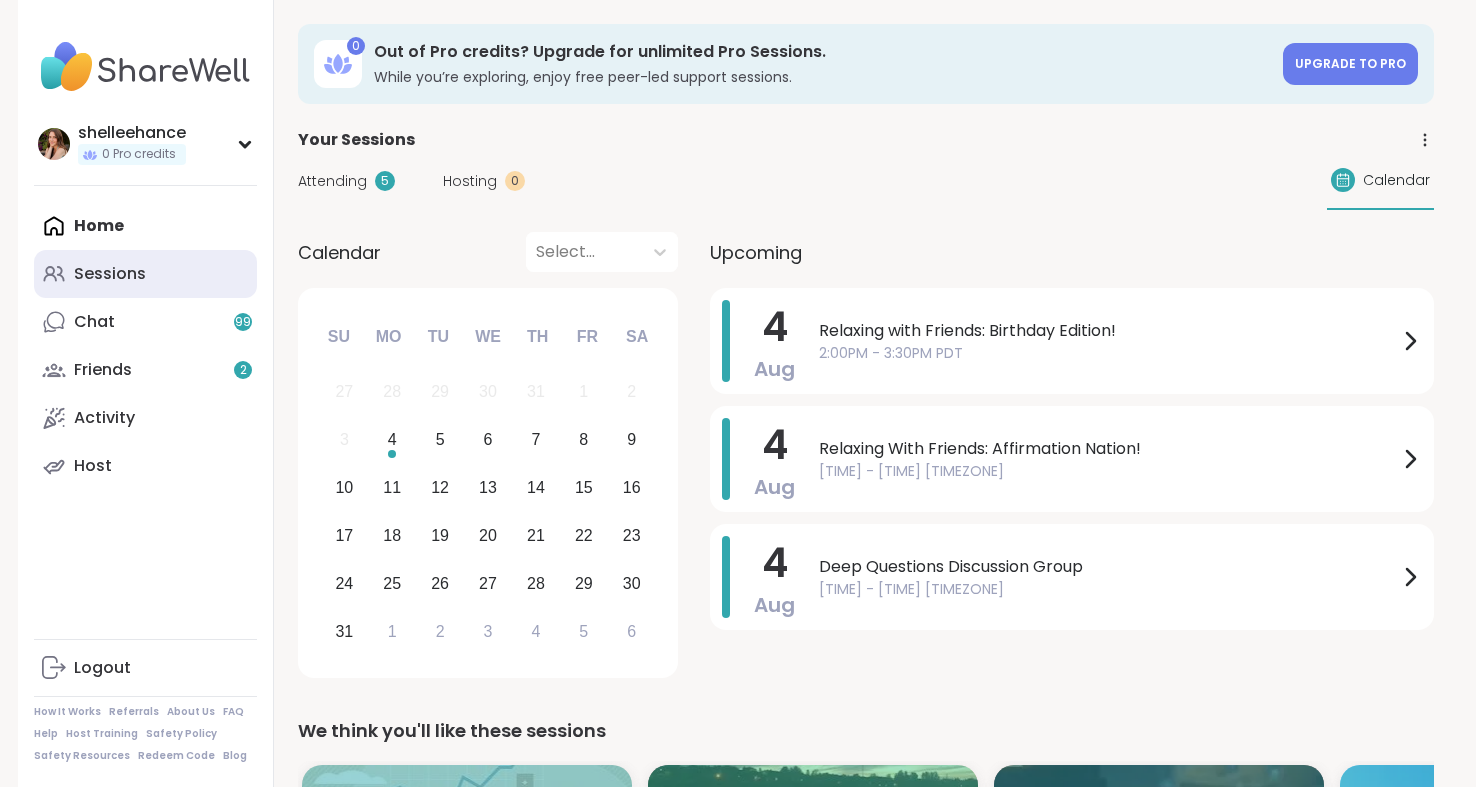 click on "Sessions" at bounding box center (145, 274) 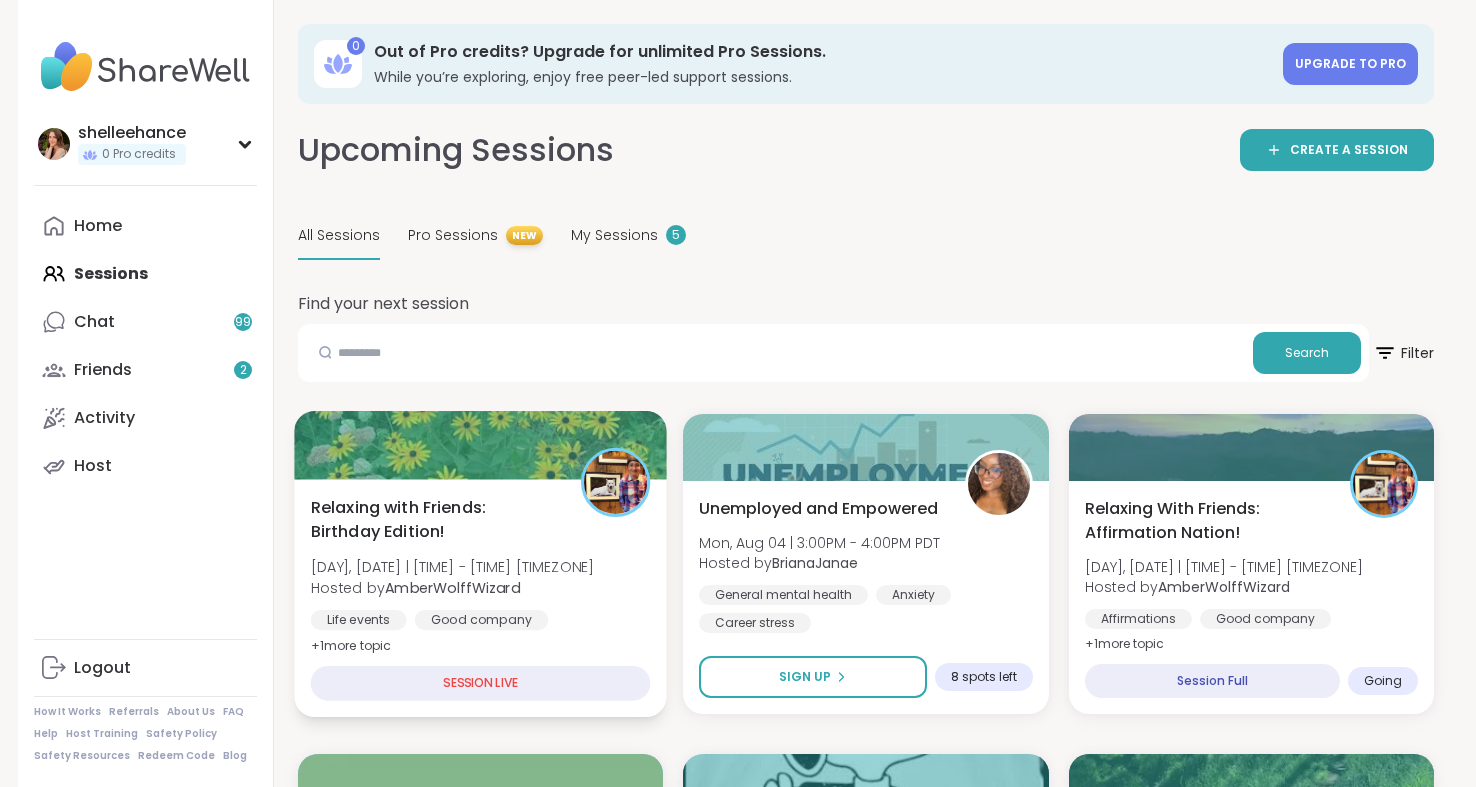 click on "[GROUP_NAME]: [EVENT_NAME] [DAY], [DATE] | [TIME] - [TIME] [TIMEZONE] Hosted by  [USERNAME] Life events Good company General mental health + 1  more topic SESSION LIVE" at bounding box center [480, 598] 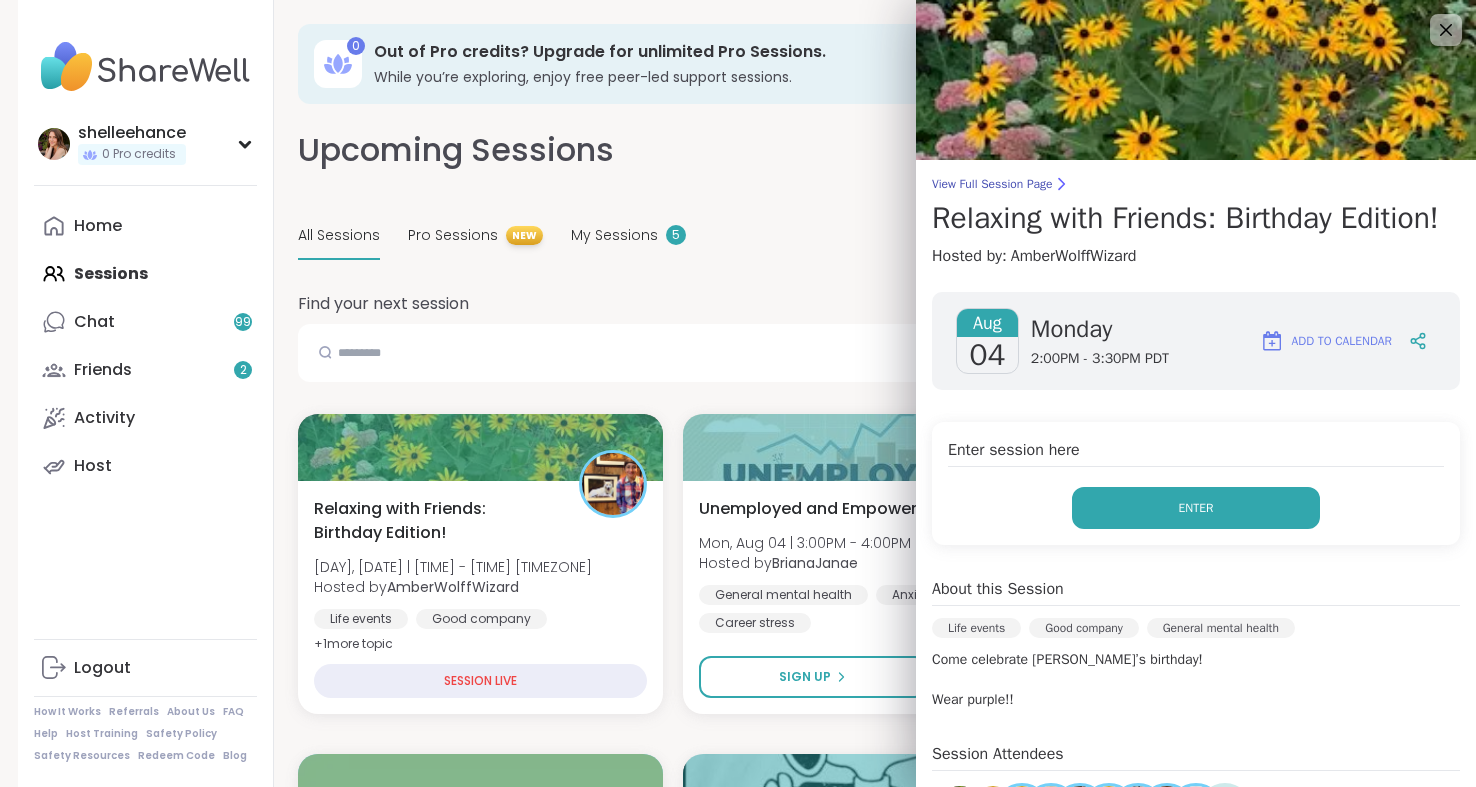 click on "Enter" at bounding box center [1196, 508] 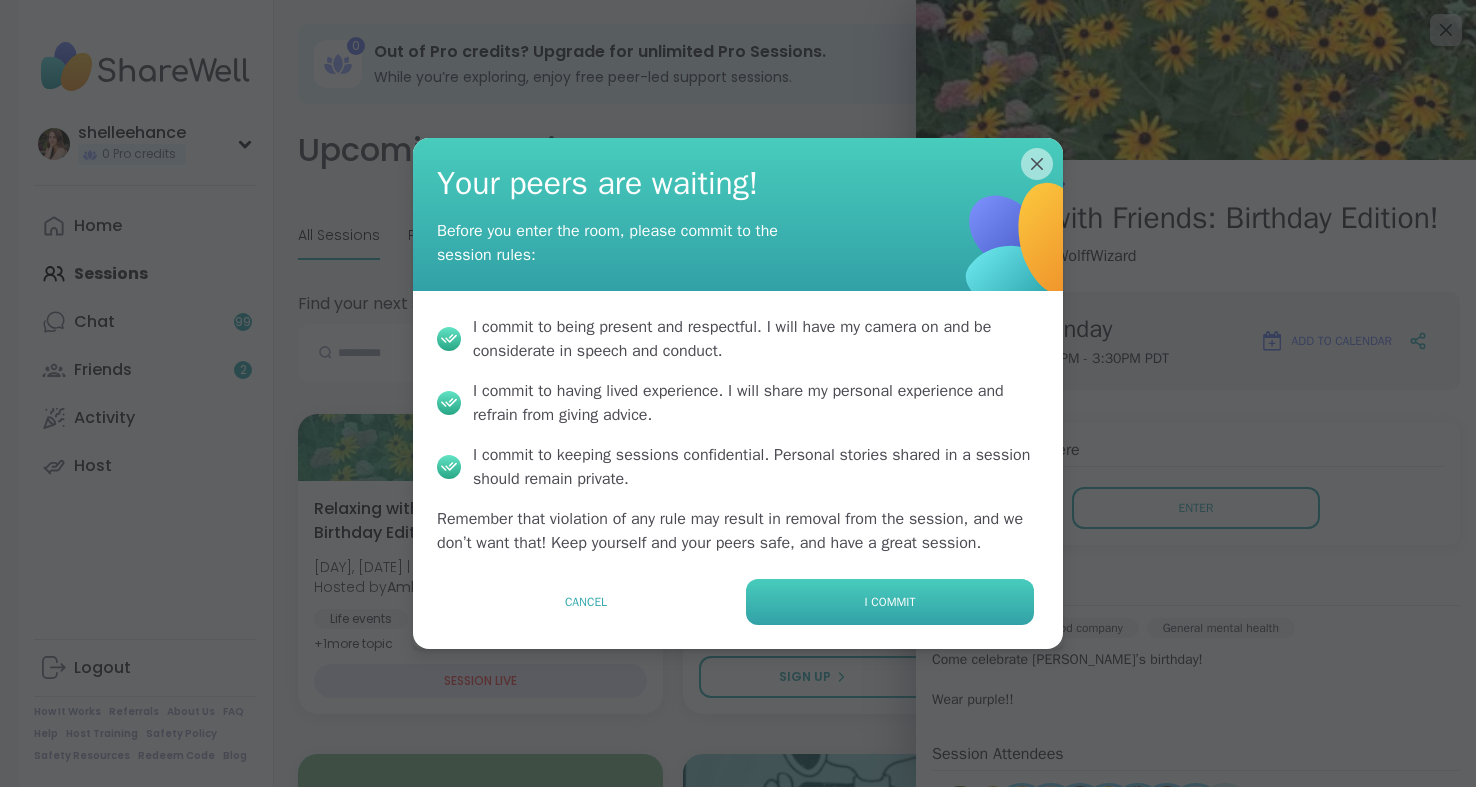 click on "I commit" at bounding box center (890, 602) 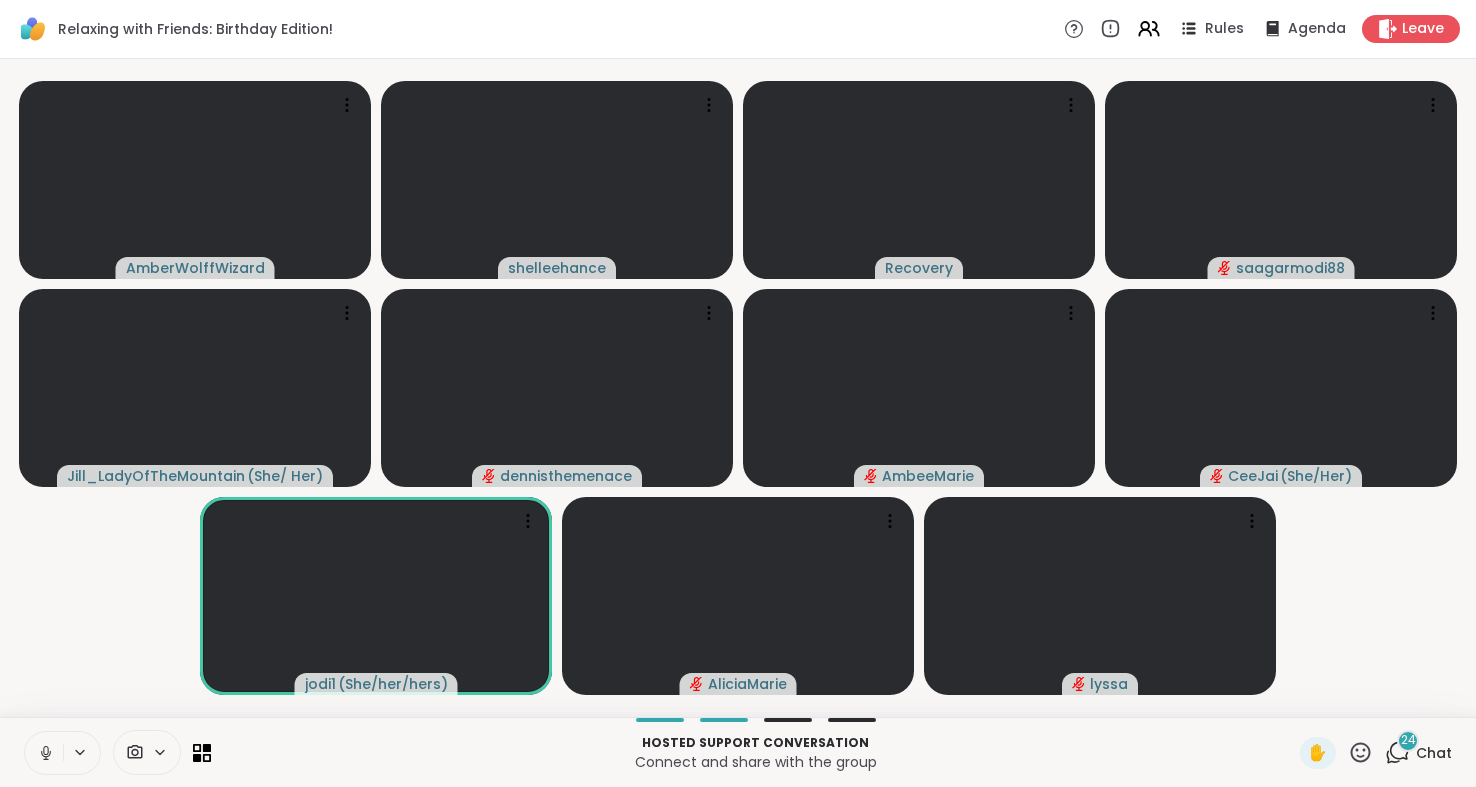 click at bounding box center [44, 753] 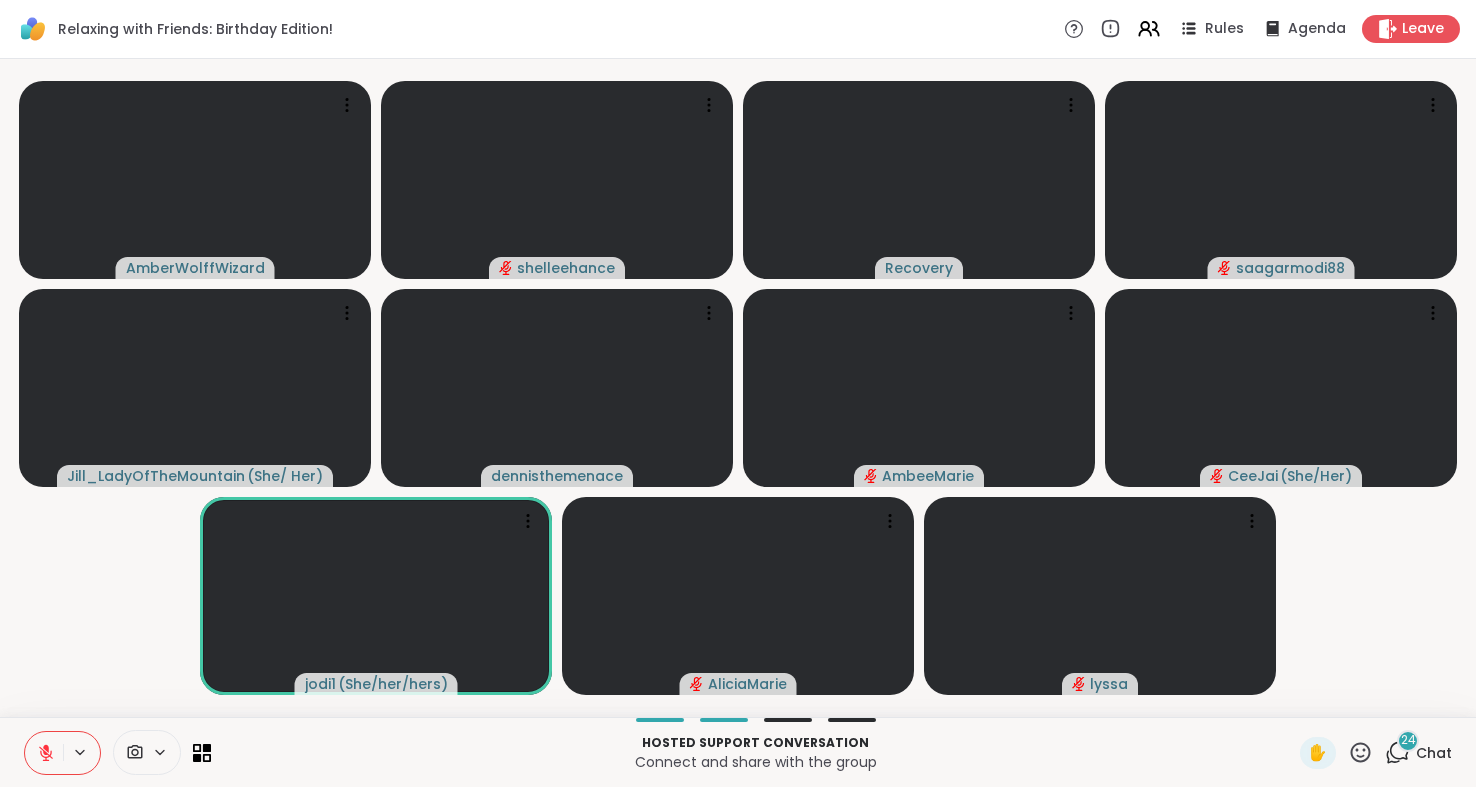 click on "24 Chat" at bounding box center (1418, 753) 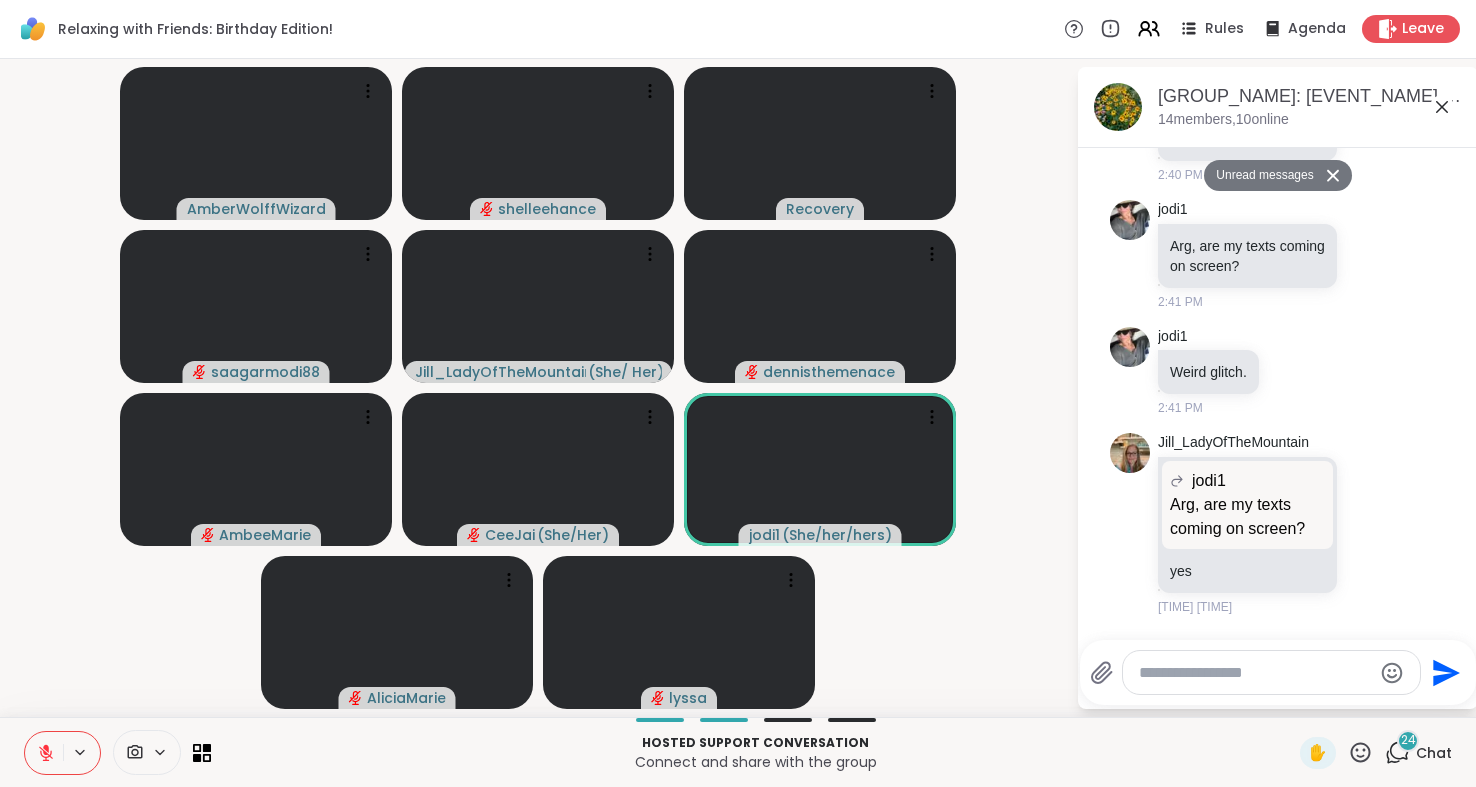 scroll, scrollTop: 2434, scrollLeft: 0, axis: vertical 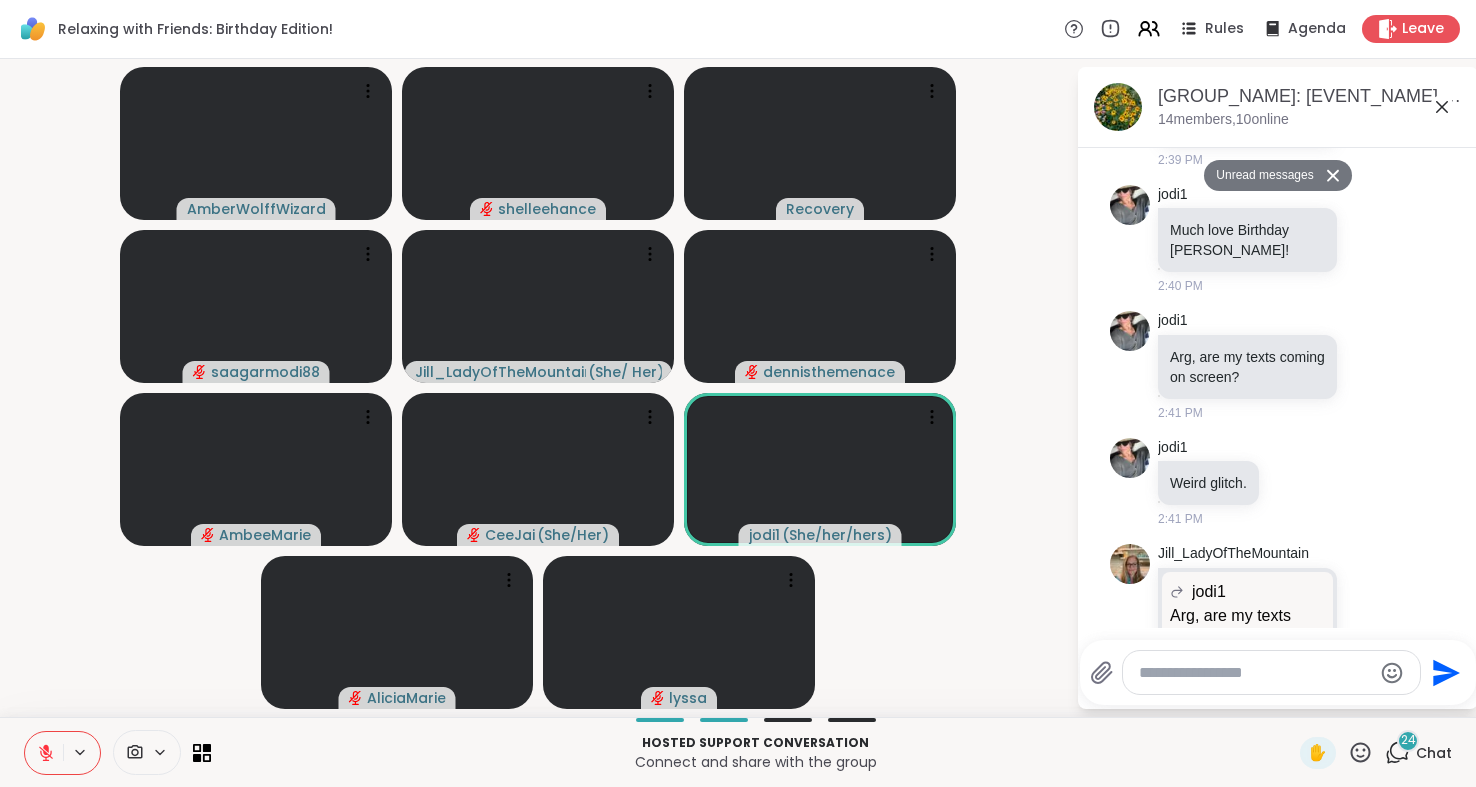 click 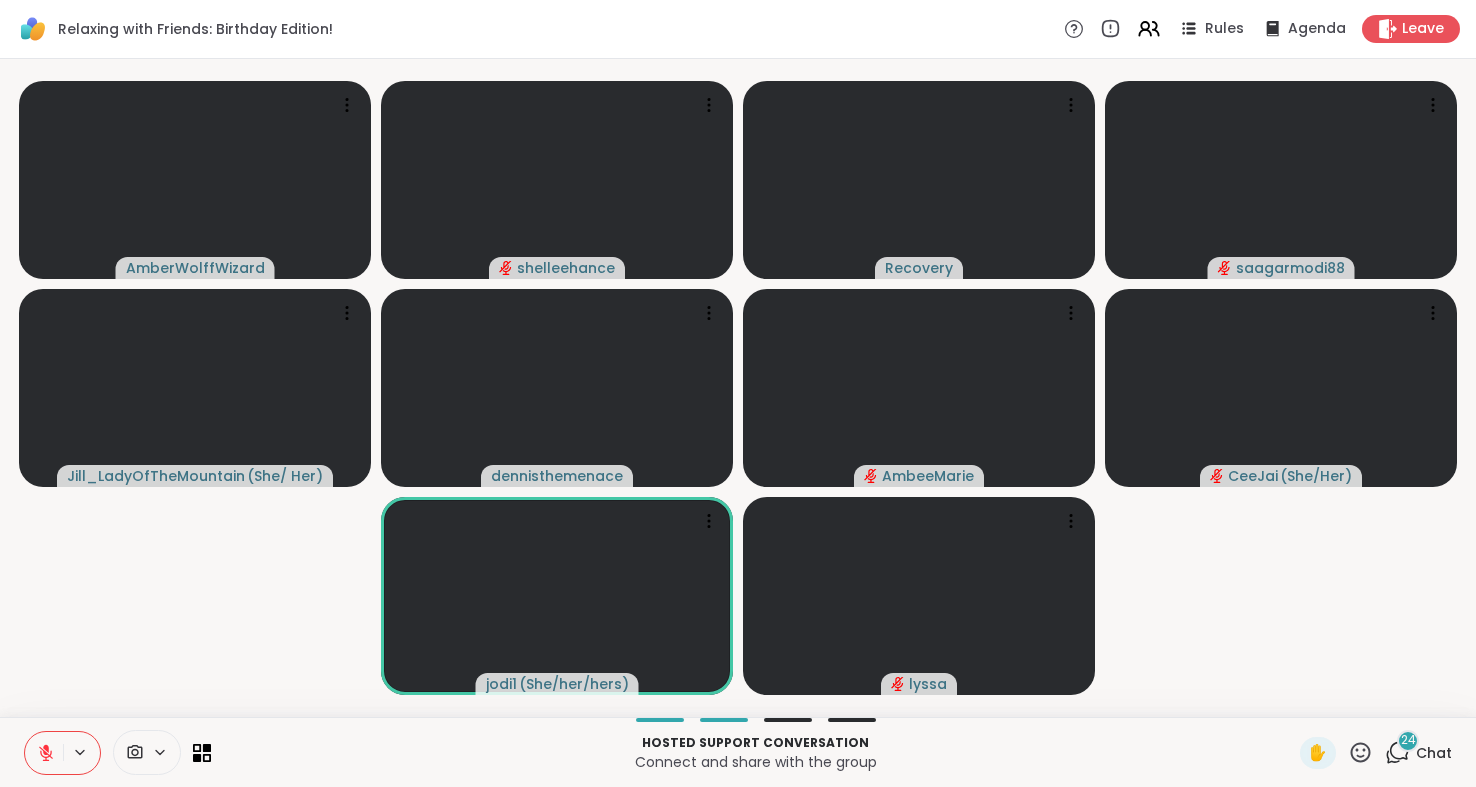 click at bounding box center [44, 753] 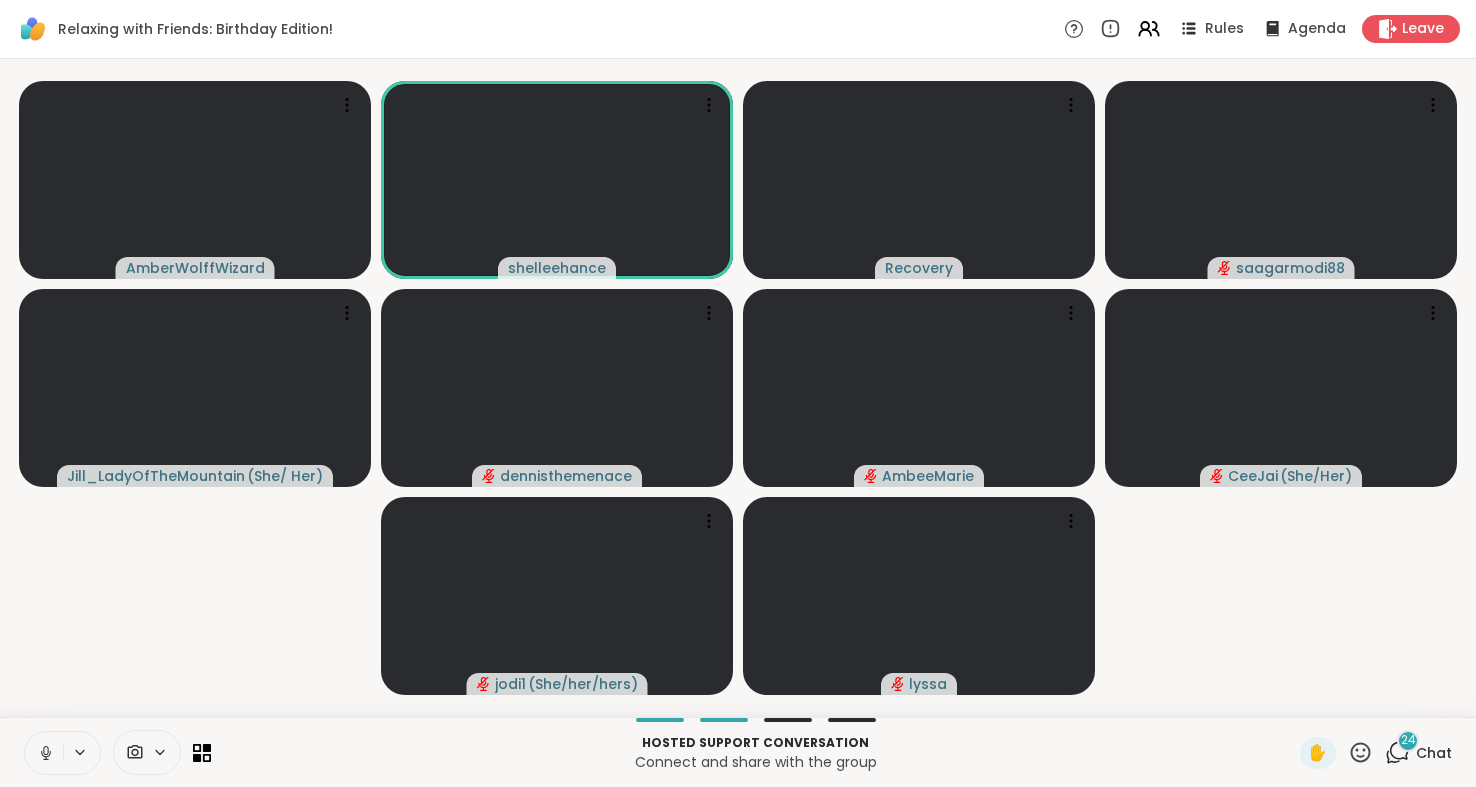 click at bounding box center (44, 753) 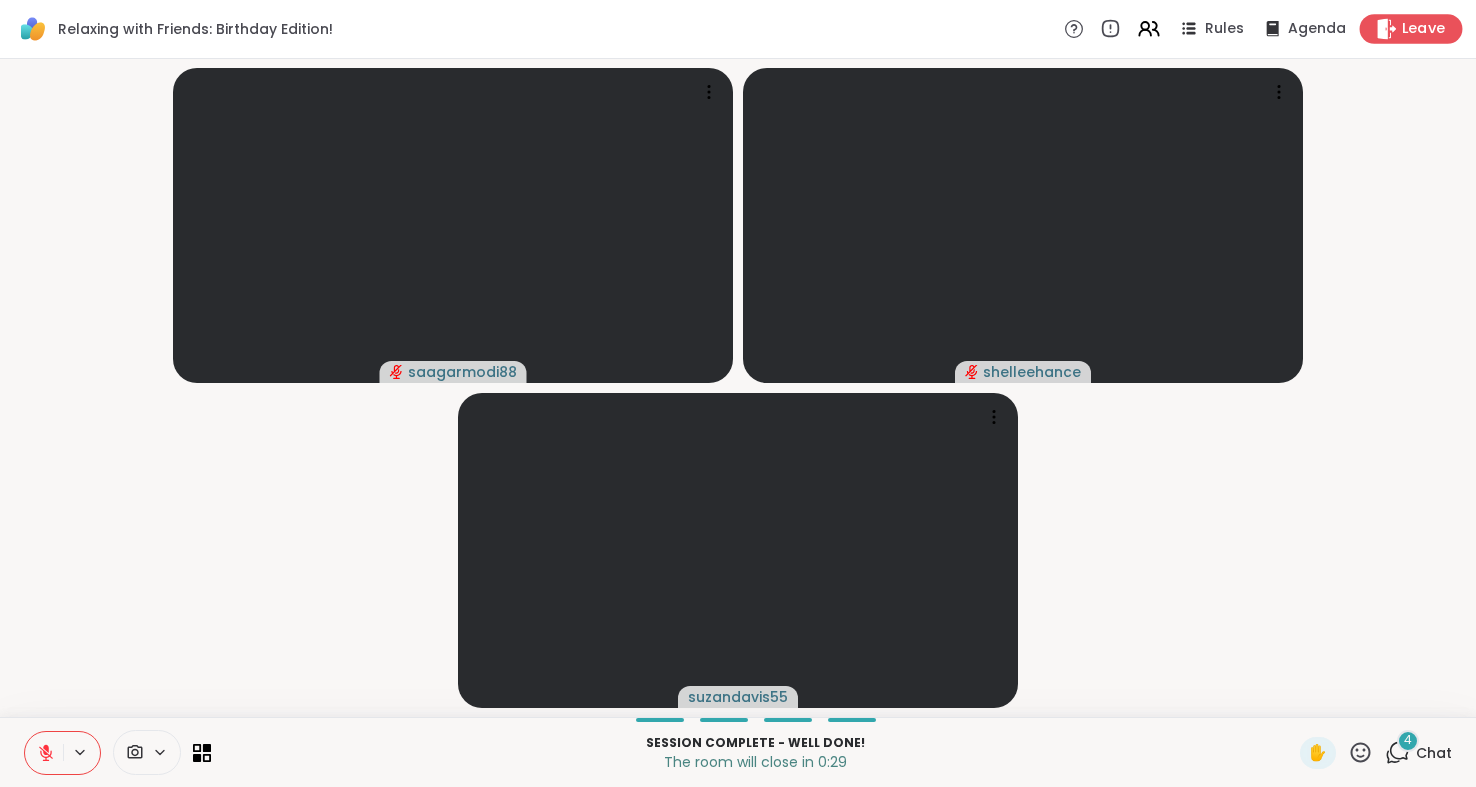 click on "Leave" at bounding box center [1424, 29] 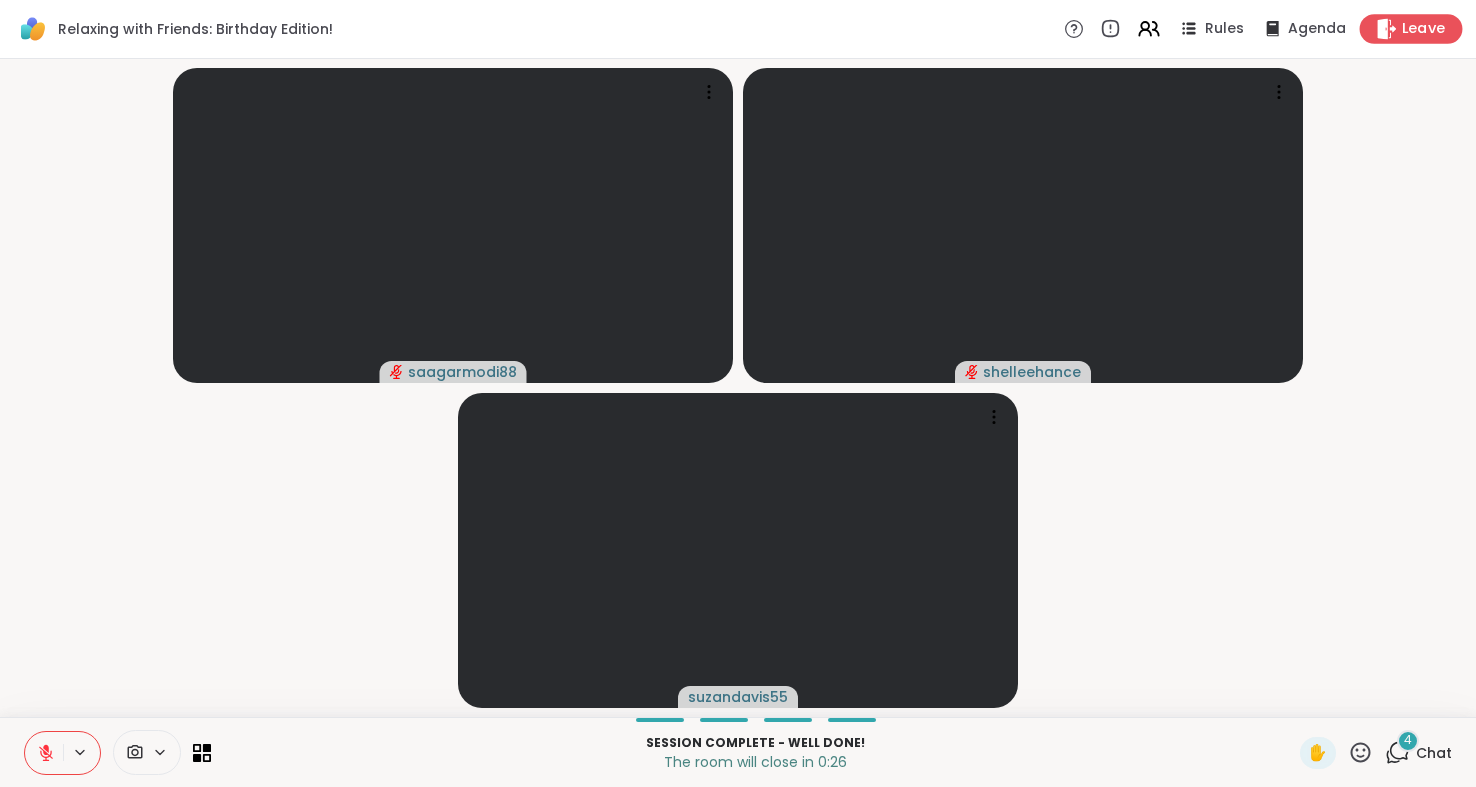 click on "Leave" at bounding box center (1424, 29) 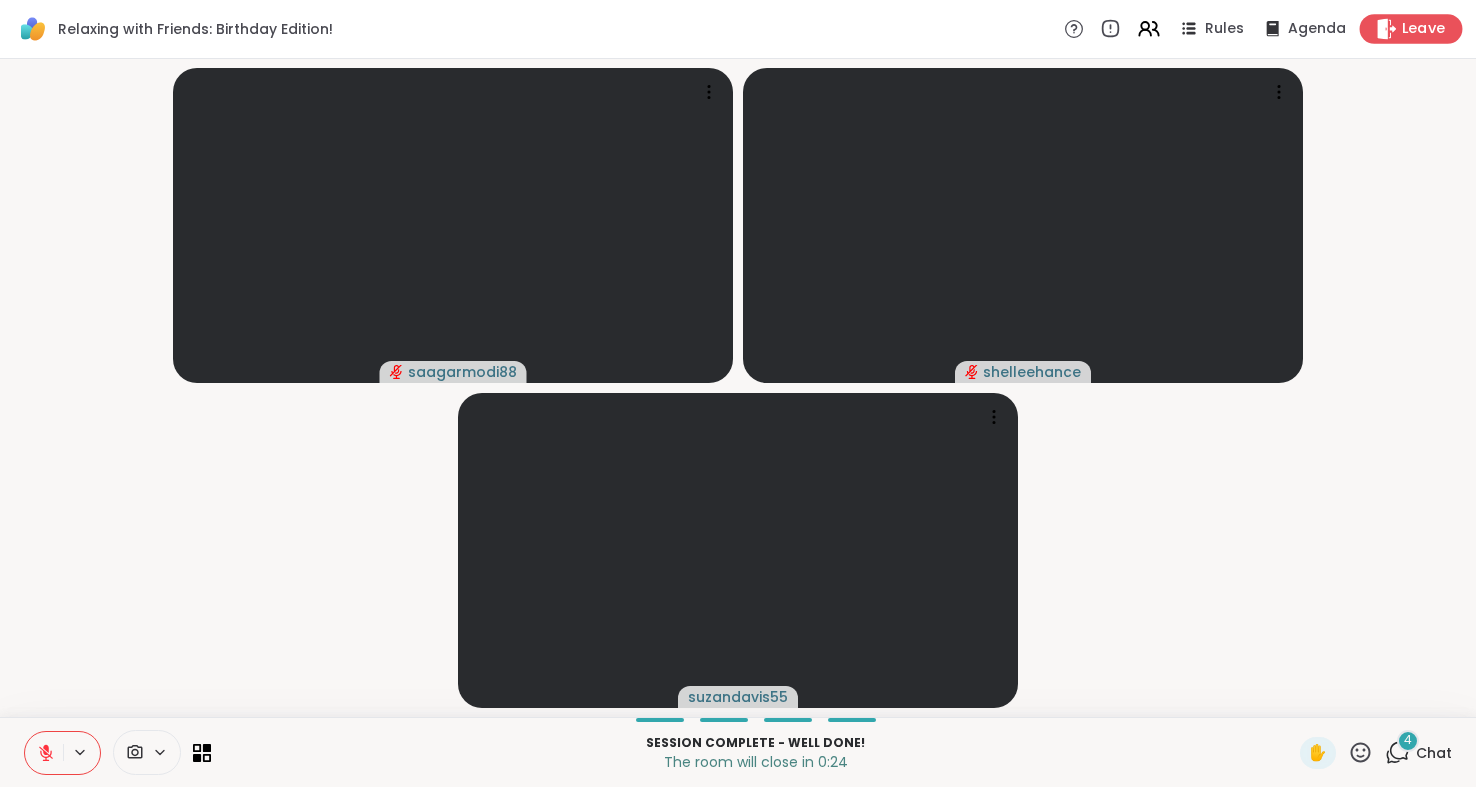 click on "Leave" at bounding box center (1424, 29) 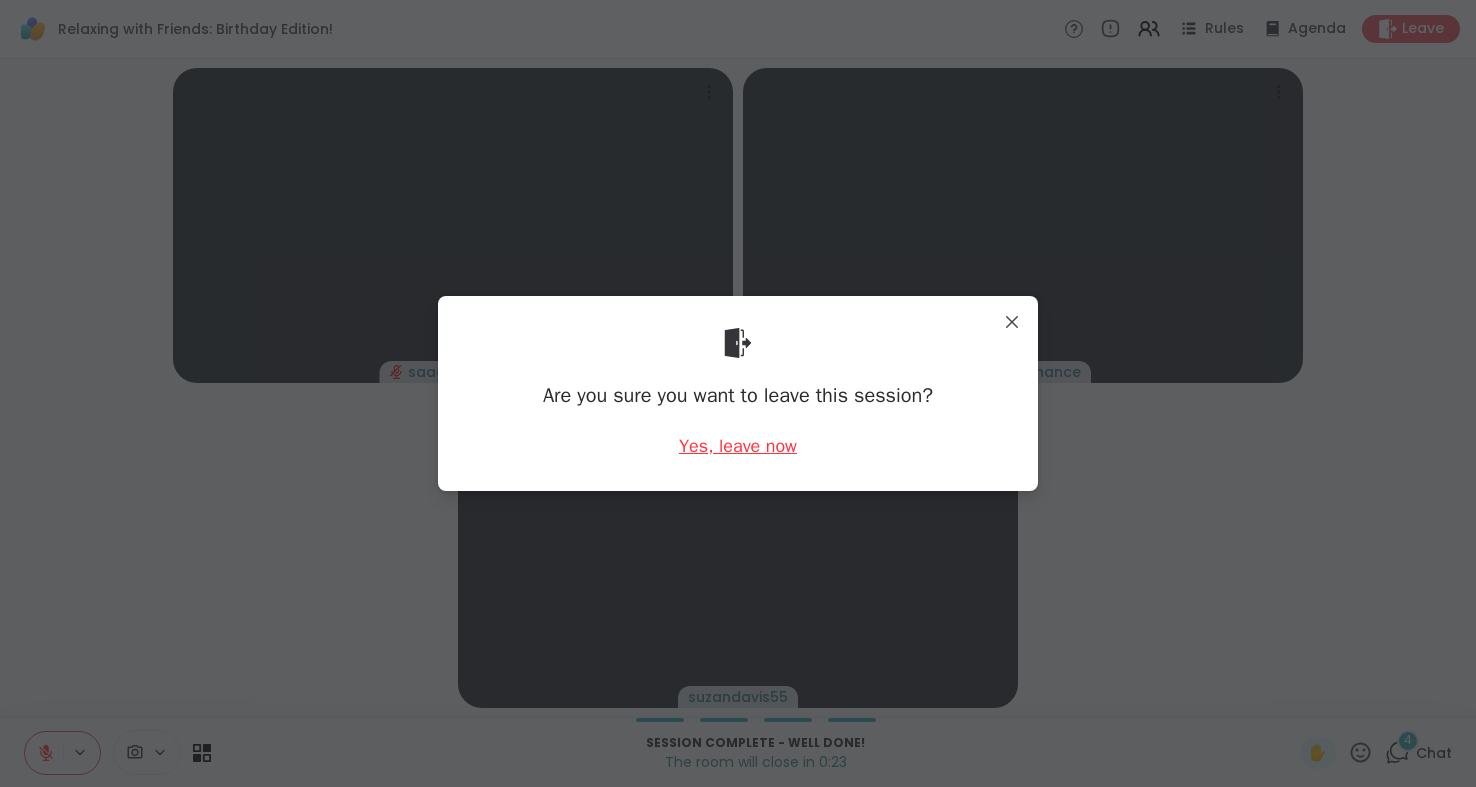 click on "Yes, leave now" at bounding box center (738, 446) 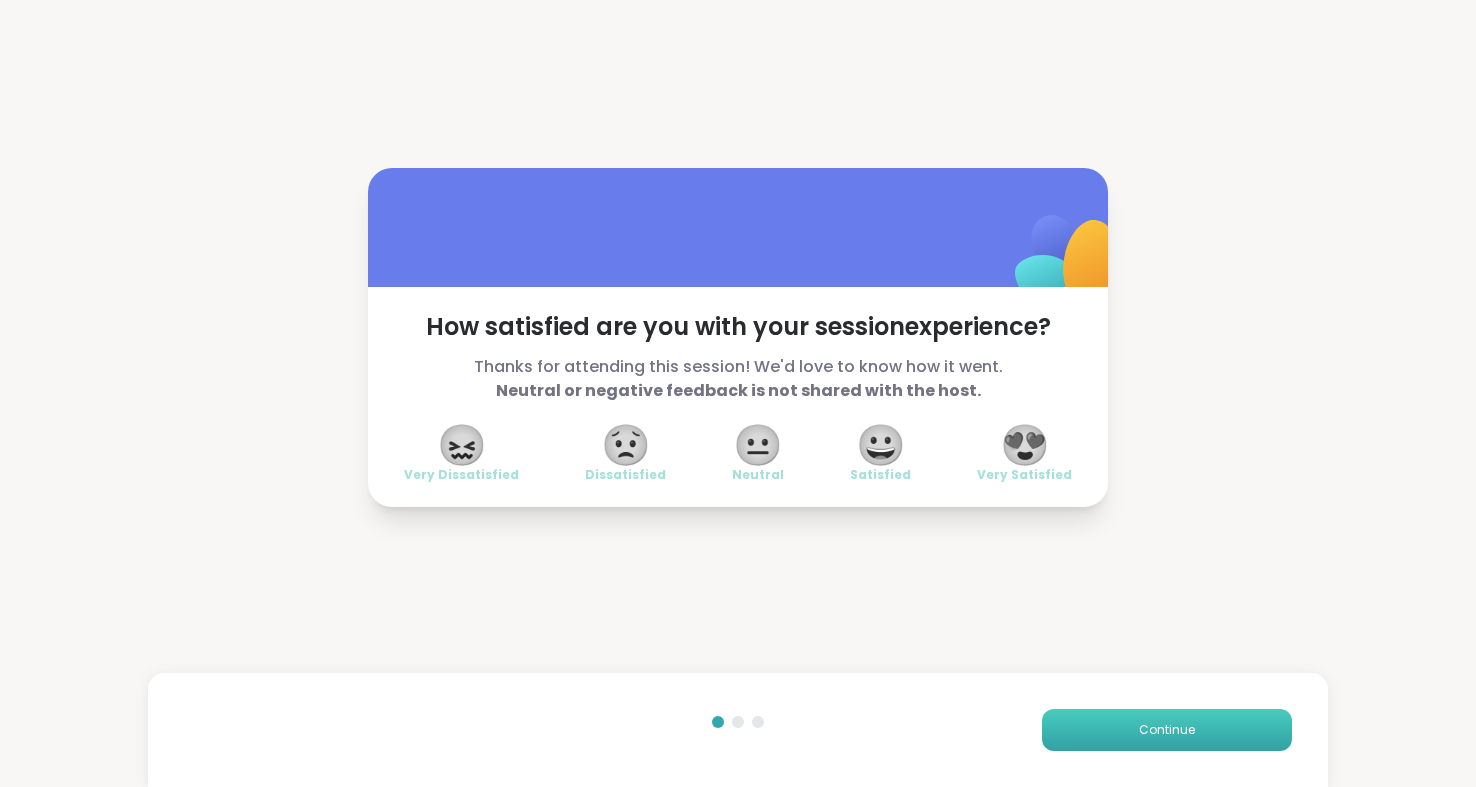 click on "Continue" at bounding box center (1167, 730) 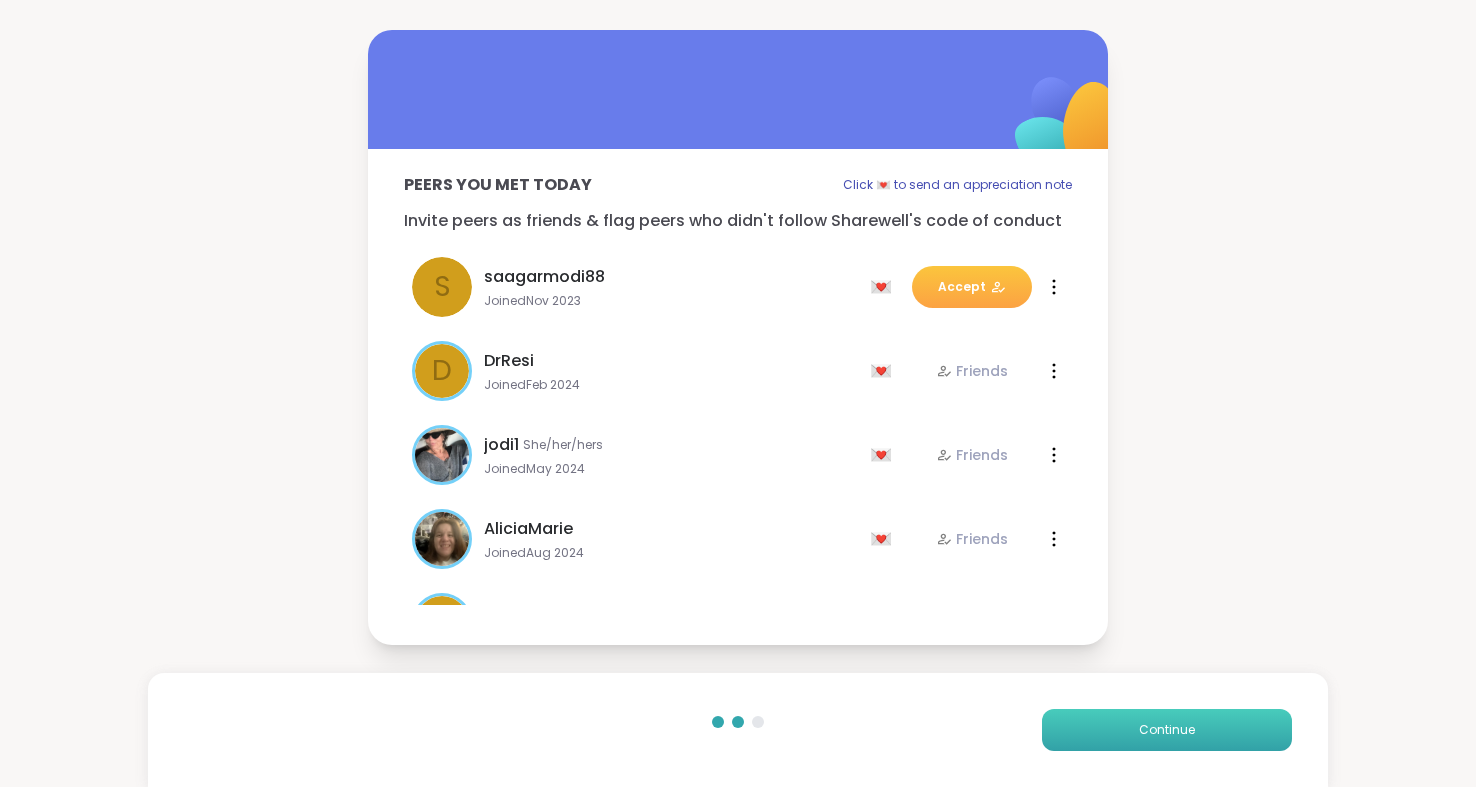 click on "Continue" at bounding box center [1167, 730] 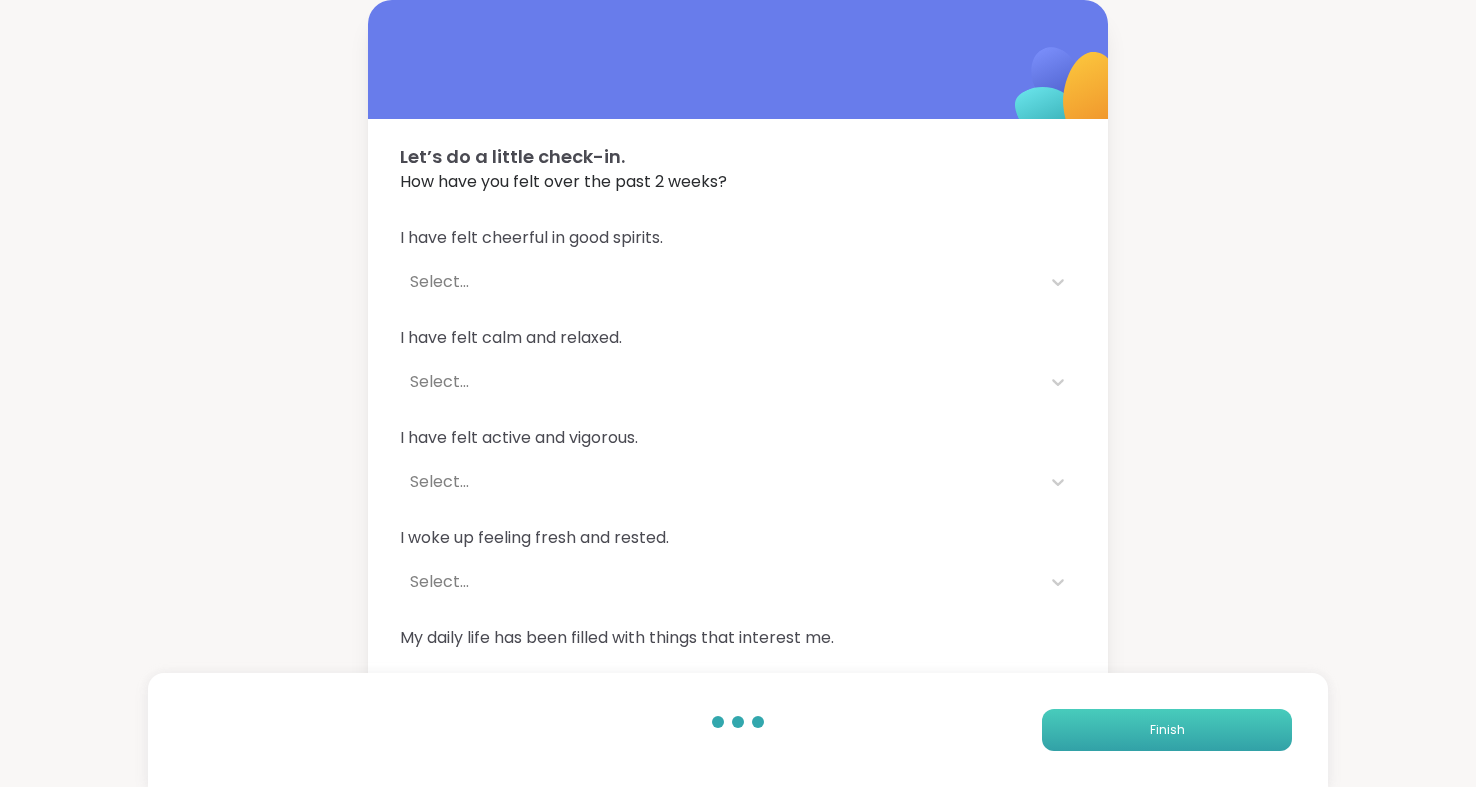 click on "Finish" at bounding box center (1167, 730) 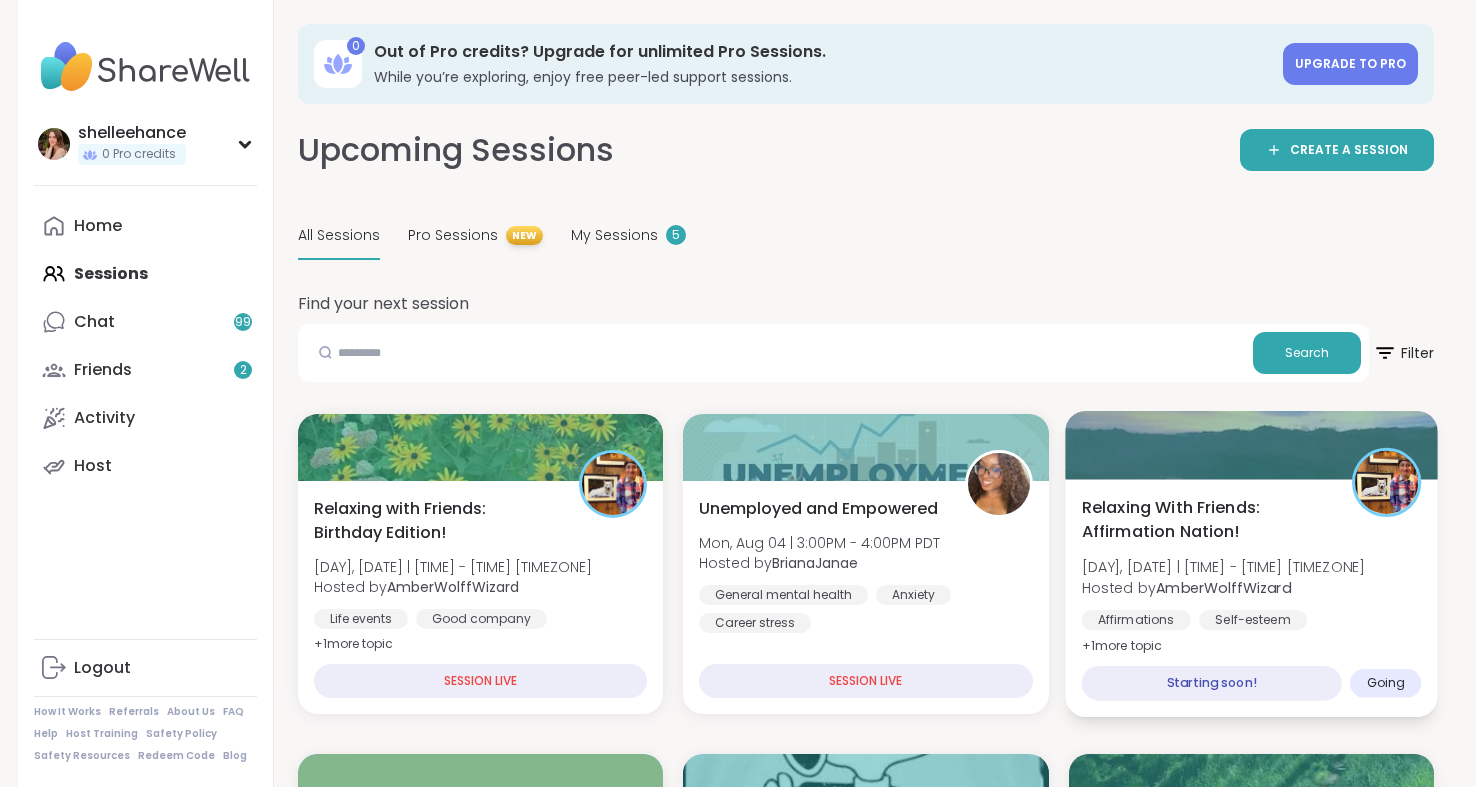 click on "[GROUP_NAME]: [EVENT_NAME] [DAY], [DATE] | [TIME] - [TIME] [TIMEZONE] Hosted by  [USERNAME] Affirmations Self-esteem Good company + 1  more topic Starting soon! Going" at bounding box center [1251, 598] 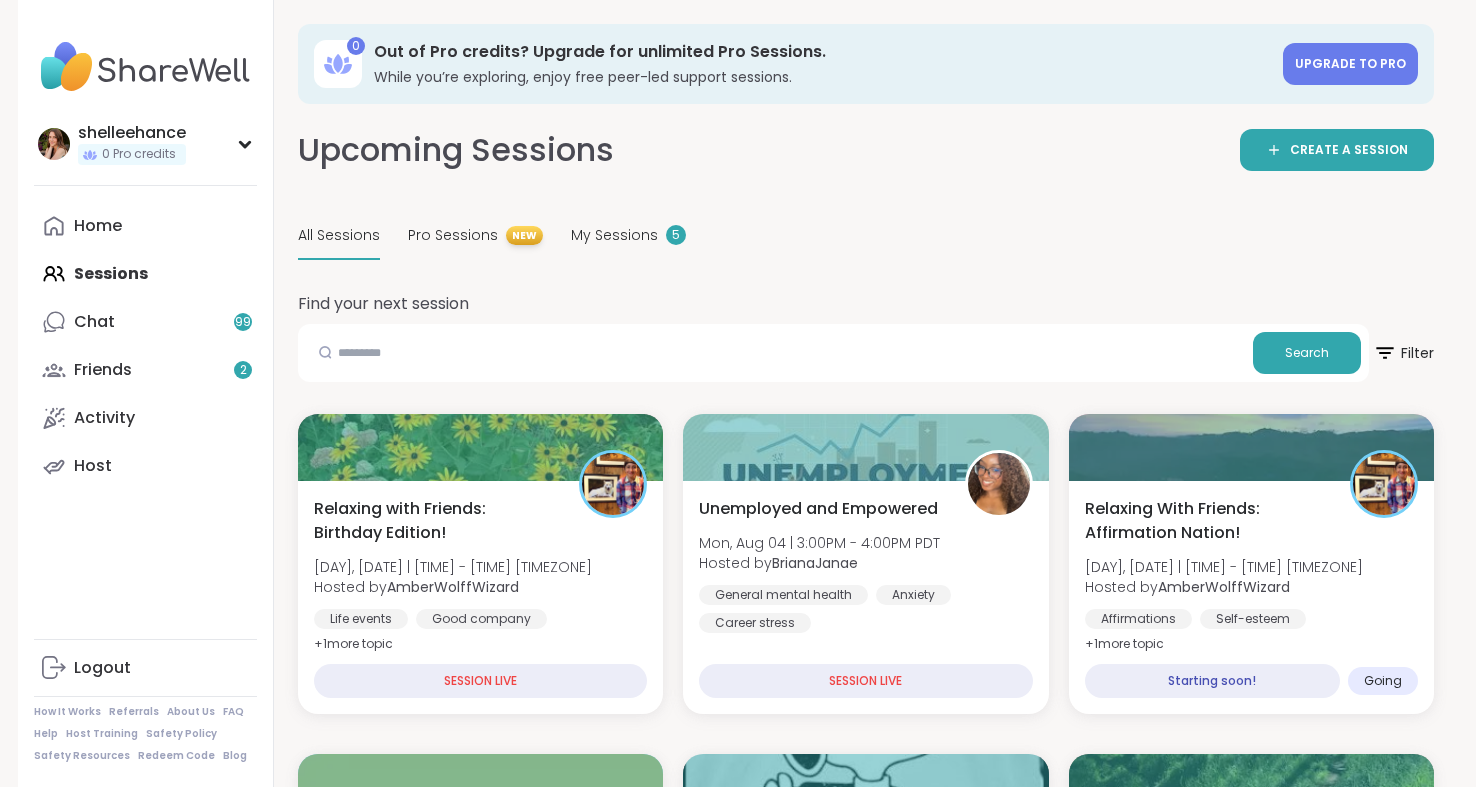click on "[GROUP_NAME]: [EVENT_NAME] [DAY], [DATE] | [TIME] - [TIME] [TIMEZONE] Hosted by  [USERNAME] Life events Good company General mental health + 1  more topic SESSION LIVE [GROUP_NAME] [DAY], [DATE] | [TIME] - [TIME] [TIMEZONE] Hosted by  [USERNAME] General mental health Anxiety Career stress SESSION LIVE [GROUP_NAME]: [EVENT_NAME] [DAY], [DATE] | [TIME] - [TIME] [TIMEZONE] Hosted by  [USERNAME] Affirmations Self-esteem Good company + 1  more topic Starting soon! Going [GROUP_NAME] Peers to Celebrate Goals and Achievements [DAY], [DATE] | [TIME] - [TIME] [TIMEZONE] This session is Group-hosted Self-Improvement Goal-setting BIPOC Support + 1  more topic Sign Up 13 spots left The Healing Journey of Grief [DAY], [DATE] | [TIME] - [TIME] [TIMEZONE] Hosted by  [USERNAME] Loss of a loved one Grief Spirituality Session Full Full Health Challenges and/or Chronic Pain [DAY], [DATE] | [TIME] - [TIME] [TIMEZONE] Hosted by  [USERNAME] Illness Chronic Illness Chronic pain management + 1  more topic Sign Up 3 spots left Hosted by  +" at bounding box center [866, 2434] 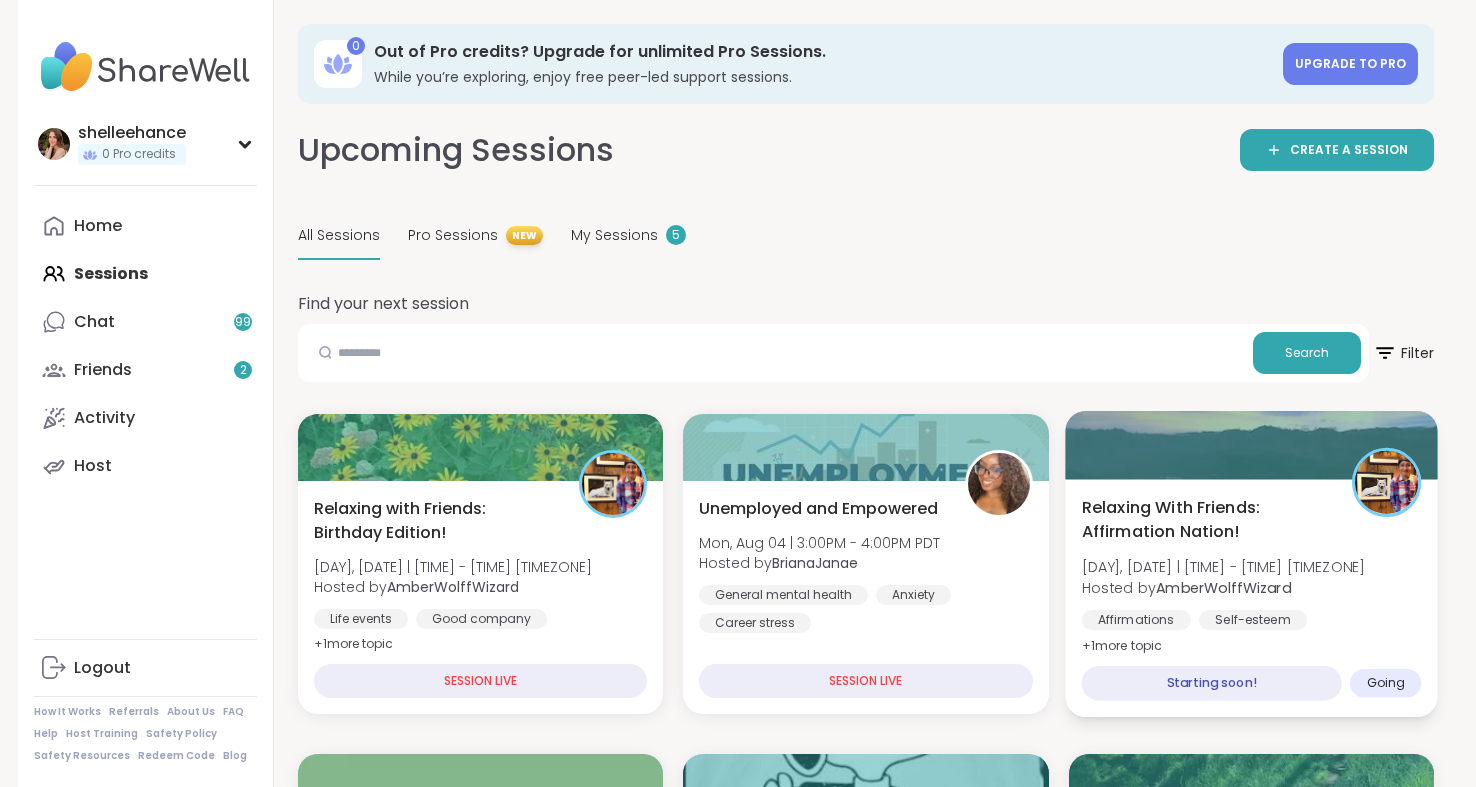 click on "[GROUP_NAME]: [EVENT_NAME] [DAY], [DATE] | [TIME] - [TIME] [TIMEZONE] Hosted by  [USERNAME] Affirmations Self-esteem Good company + 1  more topic Starting soon! Going" at bounding box center (1251, 598) 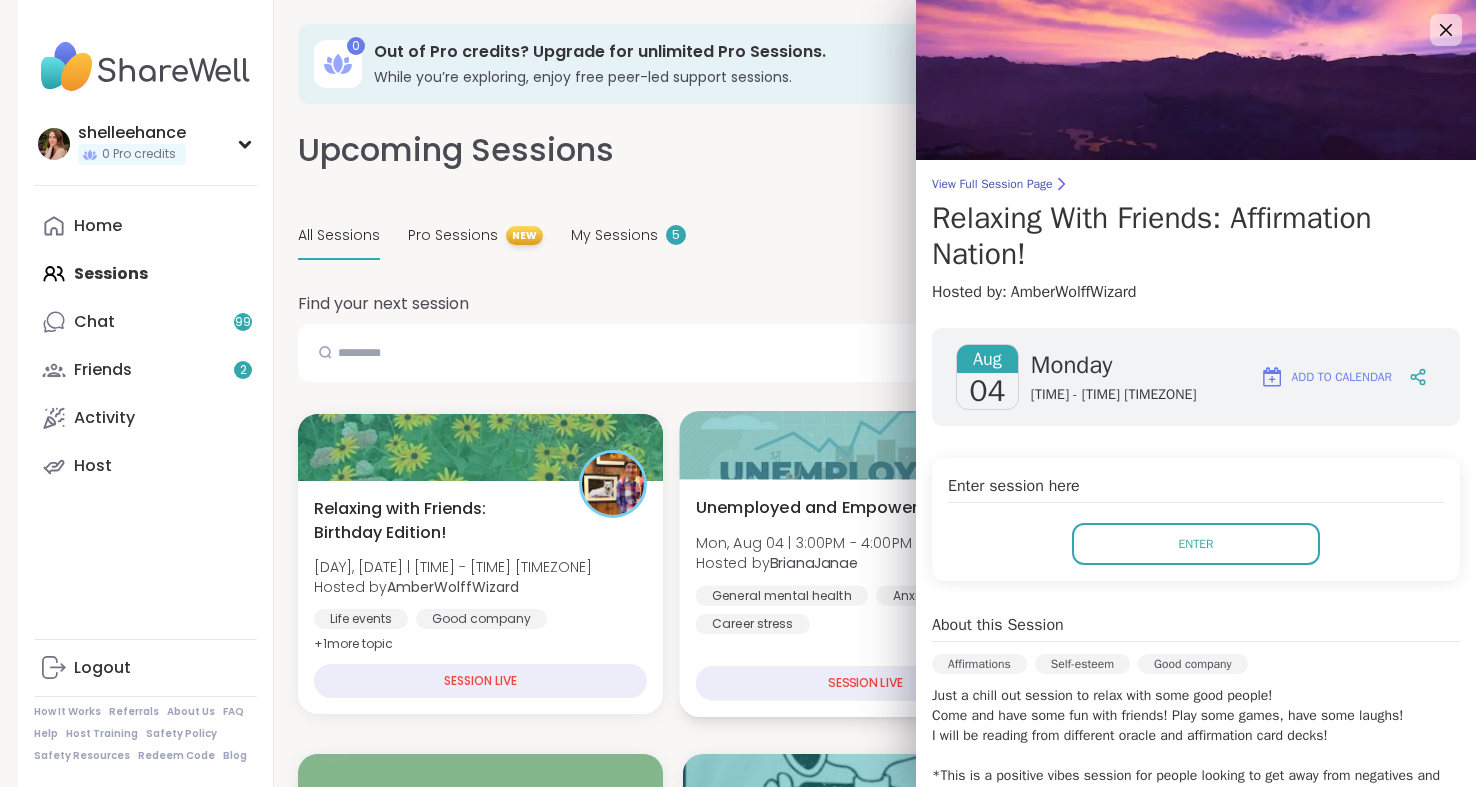 click on "[GROUP_NAME] [DAY], [DATE] | [TIME] - [TIME] [TIMEZONE] Hosted by  [USERNAME] General mental health Anxiety Career stress SESSION LIVE" at bounding box center (866, 598) 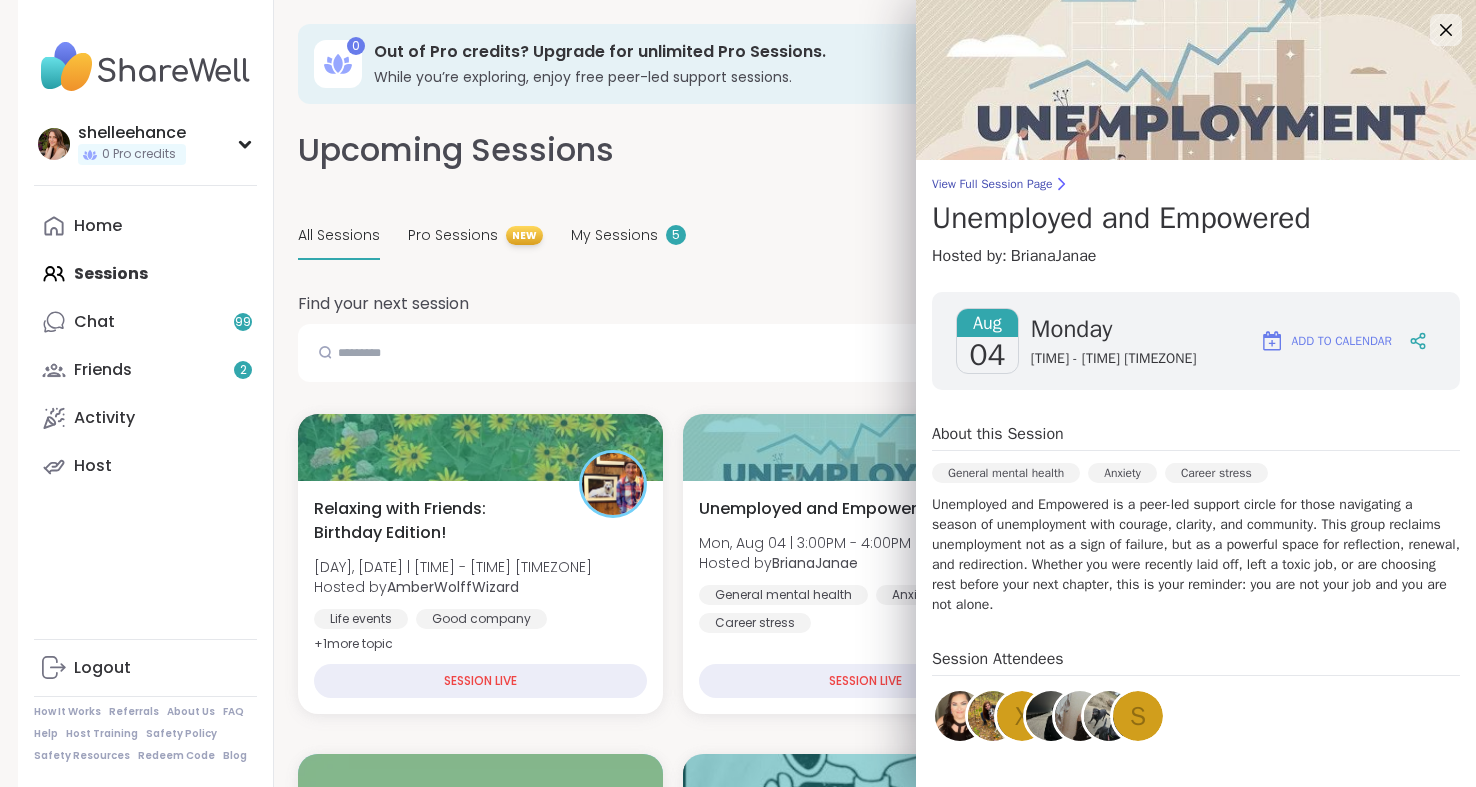 click on "[GROUP_NAME]: [EVENT_NAME] [DAY], [DATE] | [TIME] - [TIME] [TIMEZONE] Hosted by  [USERNAME] Life events Good company General mental health + 1  more topic SESSION LIVE [GROUP_NAME] [DAY], [DATE] | [TIME] - [TIME] [TIMEZONE] Hosted by  [USERNAME] General mental health Anxiety Career stress SESSION LIVE [GROUP_NAME]: [EVENT_NAME] [DAY], [DATE] | [TIME] - [TIME] [TIMEZONE] Hosted by  [USERNAME] Affirmations Self-esteem Good company + 1  more topic Starting soon! Going [GROUP_NAME] Peers to Celebrate Goals and Achievements [DAY], [DATE] | [TIME] - [TIME] [TIMEZONE] This session is Group-hosted Self-Improvement Goal-setting BIPOC Support + 1  more topic Sign Up 13 spots left The Healing Journey of Grief [DAY], [DATE] | [TIME] - [TIME] [TIMEZONE] Hosted by  [USERNAME] Loss of a loved one Grief Spirituality Session Full Full Health Challenges and/or Chronic Pain [DAY], [DATE] | [TIME] - [TIME] [TIMEZONE] Hosted by  [USERNAME] Illness Chronic Illness Chronic pain management + 1  more topic Sign Up 3 spots left Hosted by  +" at bounding box center (866, 2434) 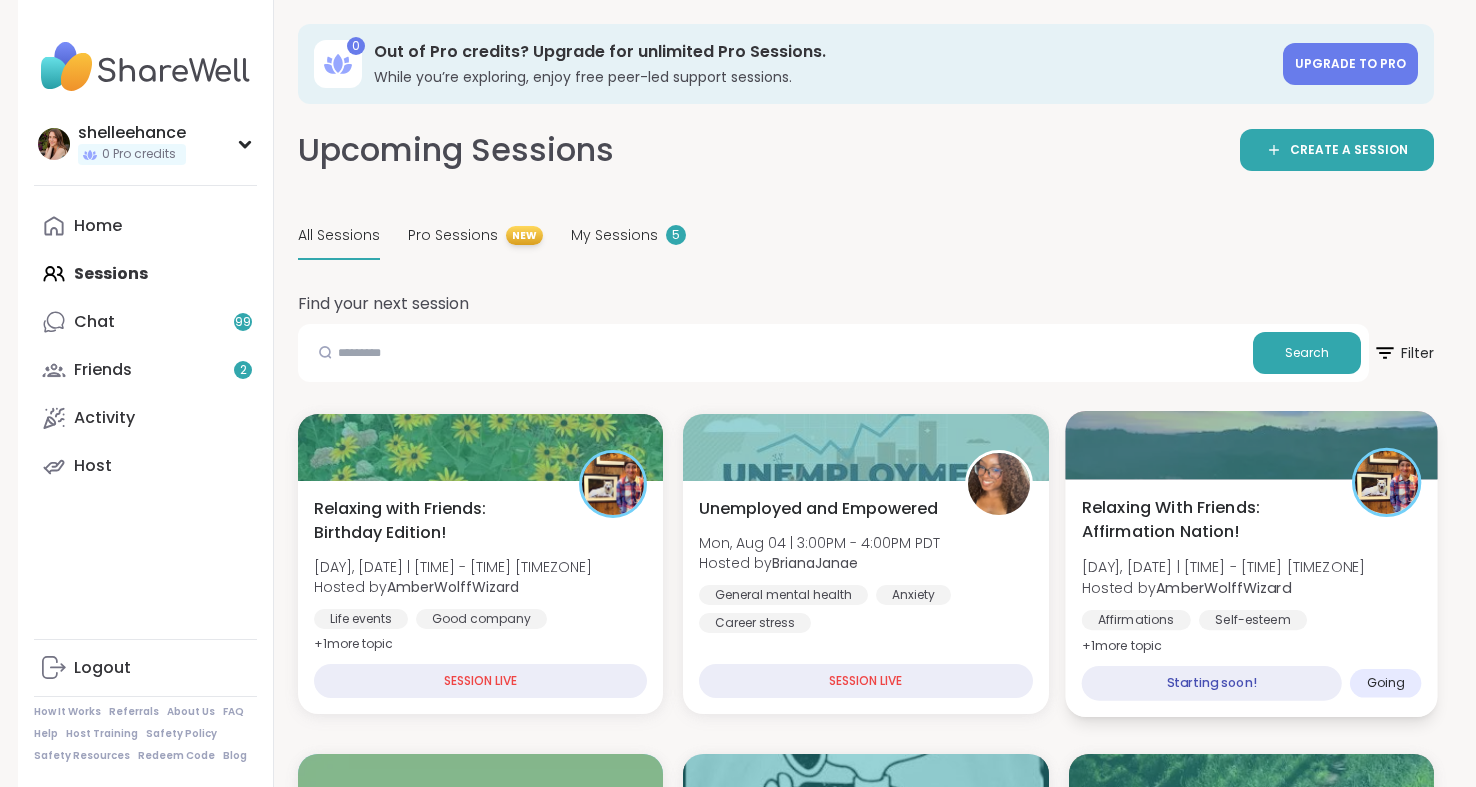 click on "+ 1  more topic" at bounding box center (1121, 645) 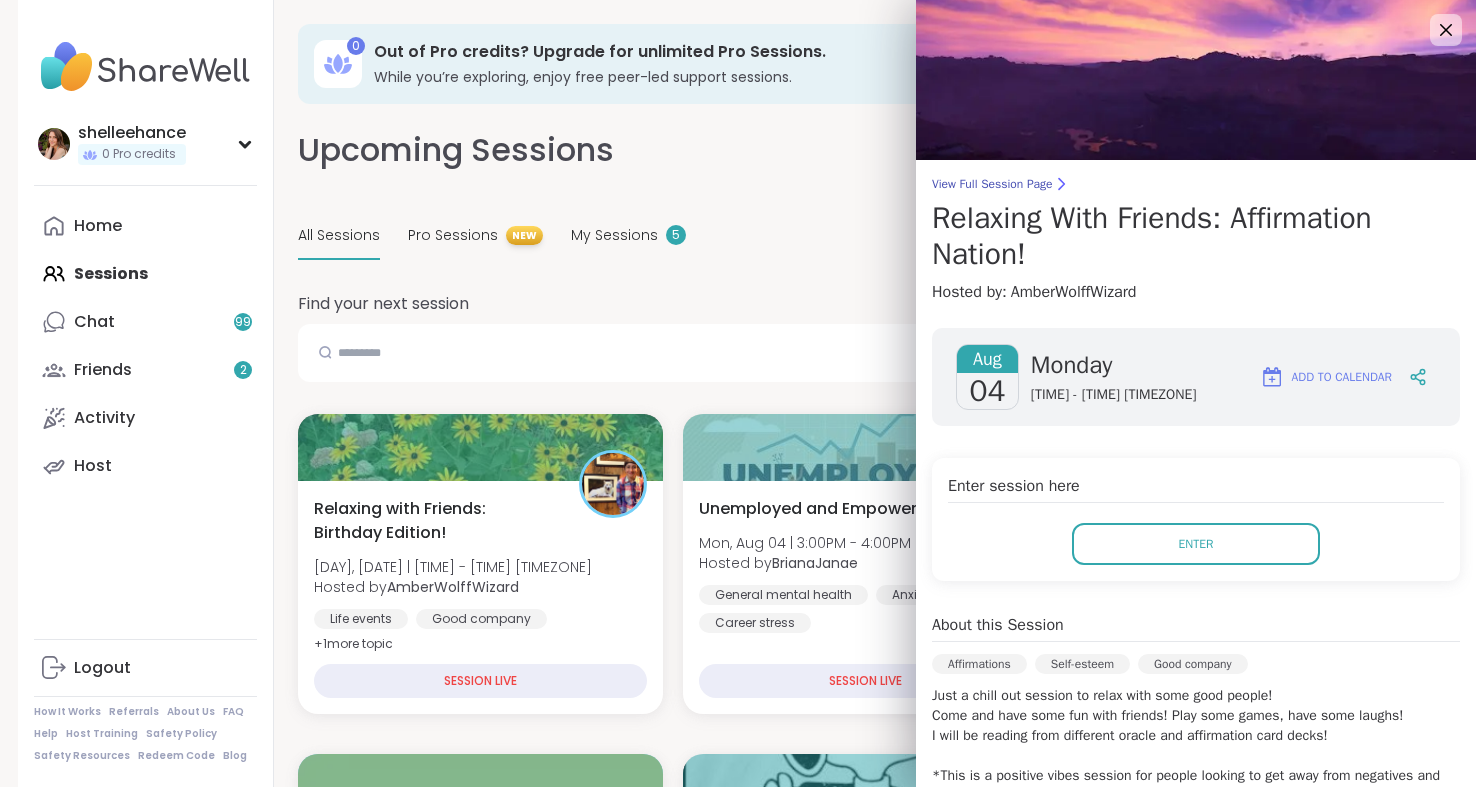 click on "[GROUP_NAME]: [EVENT_NAME] [DAY], [DATE] | [TIME] - [TIME] [TIMEZONE] Hosted by  [USERNAME] Life events Good company General mental health + 1  more topic SESSION LIVE [GROUP_NAME] [DAY], [DATE] | [TIME] - [TIME] [TIMEZONE] Hosted by  [USERNAME] General mental health Anxiety Career stress SESSION LIVE [GROUP_NAME]: [EVENT_NAME] [DAY], [DATE] | [TIME] - [TIME] [TIMEZONE] Hosted by  [USERNAME] Affirmations Self-esteem Good company + 1  more topic Starting soon! Going [GROUP_NAME] Peers to Celebrate Goals and Achievements [DAY], [DATE] | [TIME] - [TIME] [TIMEZONE] This session is Group-hosted Self-Improvement Goal-setting BIPOC Support + 1  more topic Sign Up 13 spots left The Healing Journey of Grief [DAY], [DATE] | [TIME] - [TIME] [TIMEZONE] Hosted by  [USERNAME] Loss of a loved one Grief Spirituality Session Full Full Health Challenges and/or Chronic Pain [DAY], [DATE] | [TIME] - [TIME] [TIMEZONE] Hosted by  [USERNAME] Illness Chronic Illness Chronic pain management + 1  more topic Sign Up 3 spots left Hosted by  +" at bounding box center (866, 2434) 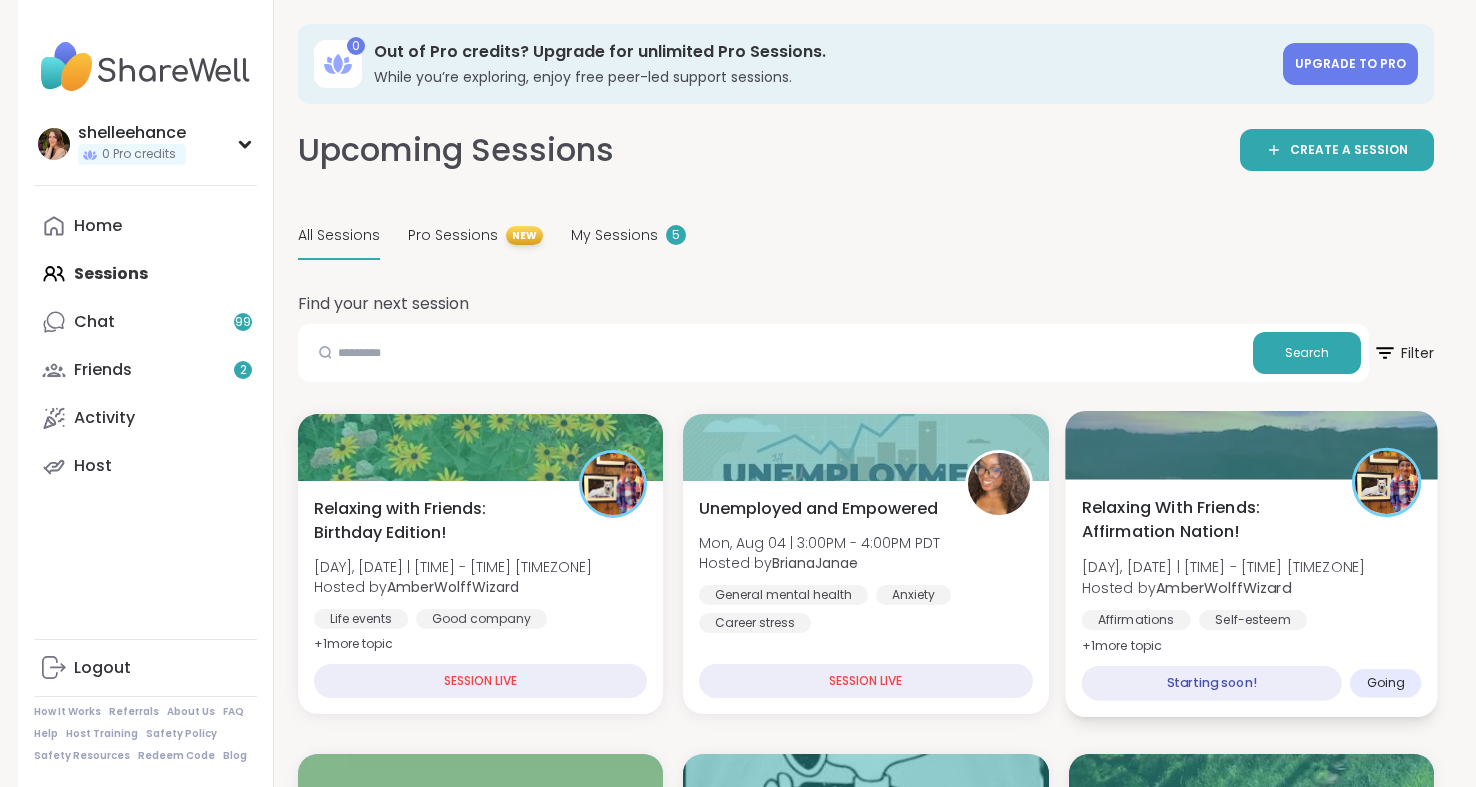 click on "Affirmations" at bounding box center [1135, 620] 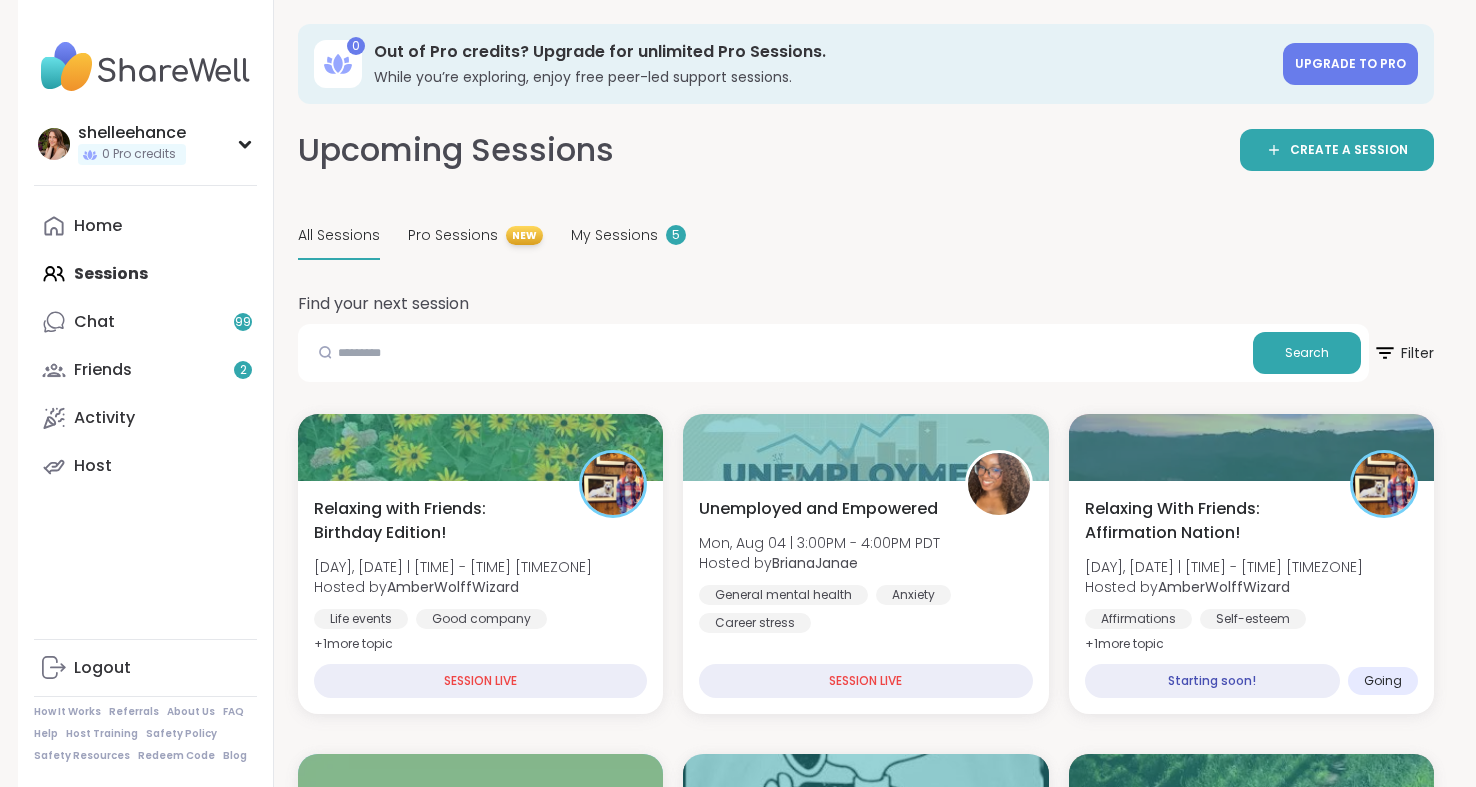 click on "[GROUP_NAME]: [EVENT_NAME] [DAY], [DATE] | [TIME] - [TIME] [TIMEZONE] Hosted by  [USERNAME] Life events Good company General mental health + 1  more topic SESSION LIVE [GROUP_NAME] [DAY], [DATE] | [TIME] - [TIME] [TIMEZONE] Hosted by  [USERNAME] General mental health Anxiety Career stress SESSION LIVE [GROUP_NAME]: [EVENT_NAME] [DAY], [DATE] | [TIME] - [TIME] [TIMEZONE] Hosted by  [USERNAME] Affirmations Self-esteem Good company + 1  more topic Starting soon! Going [GROUP_NAME] Peers to Celebrate Goals and Achievements [DAY], [DATE] | [TIME] - [TIME] [TIMEZONE] This session is Group-hosted Self-Improvement Goal-setting BIPOC Support + 1  more topic Sign Up 13 spots left The Healing Journey of Grief [DAY], [DATE] | [TIME] - [TIME] [TIMEZONE] Hosted by  [USERNAME] Loss of a loved one Grief Spirituality Session Full Full Health Challenges and/or Chronic Pain [DAY], [DATE] | [TIME] - [TIME] [TIMEZONE] Hosted by  [USERNAME] Illness Chronic Illness Chronic pain management + 1  more topic Sign Up 3 spots left Hosted by  +" at bounding box center [866, 2434] 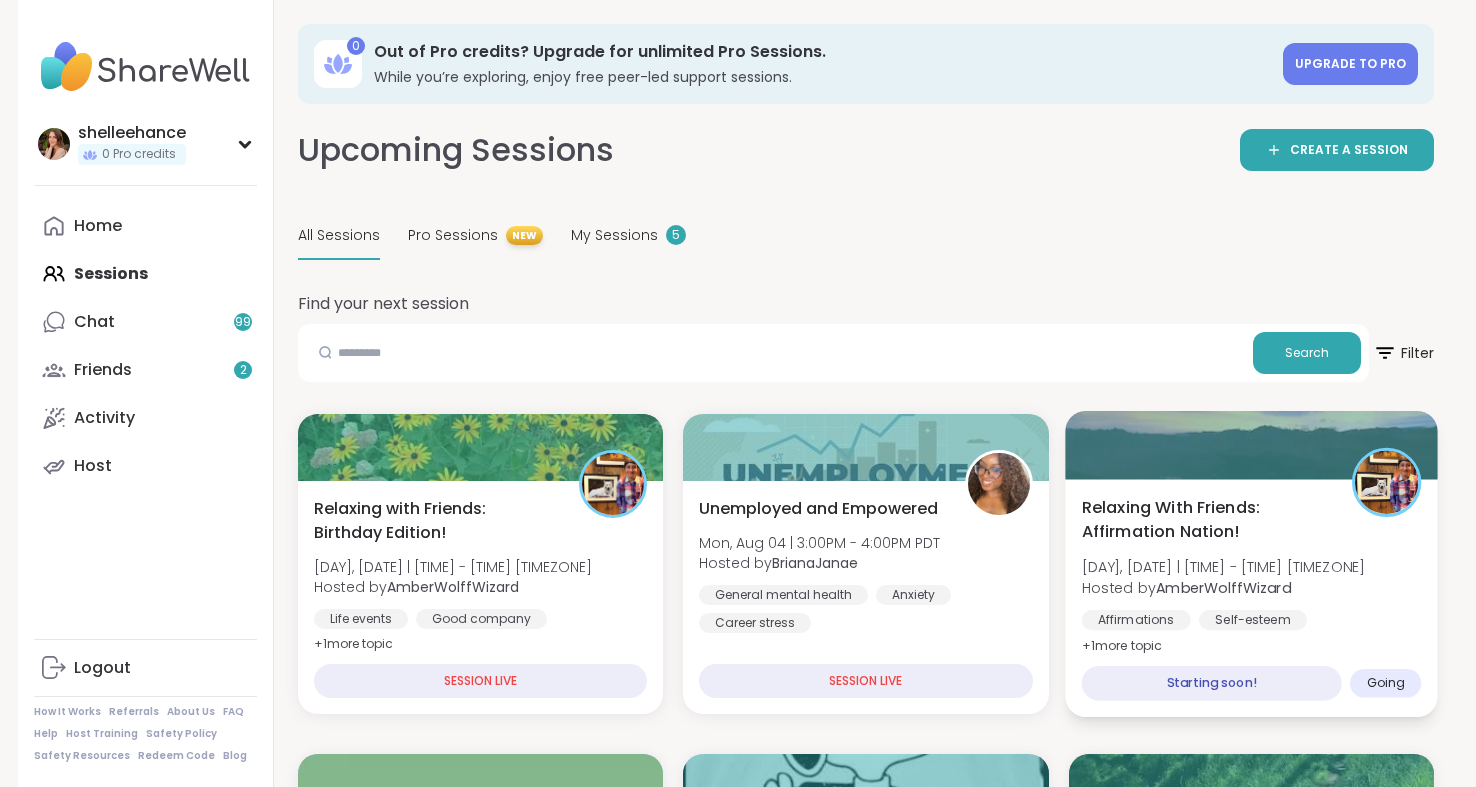 click on "Affirmations" at bounding box center [1135, 620] 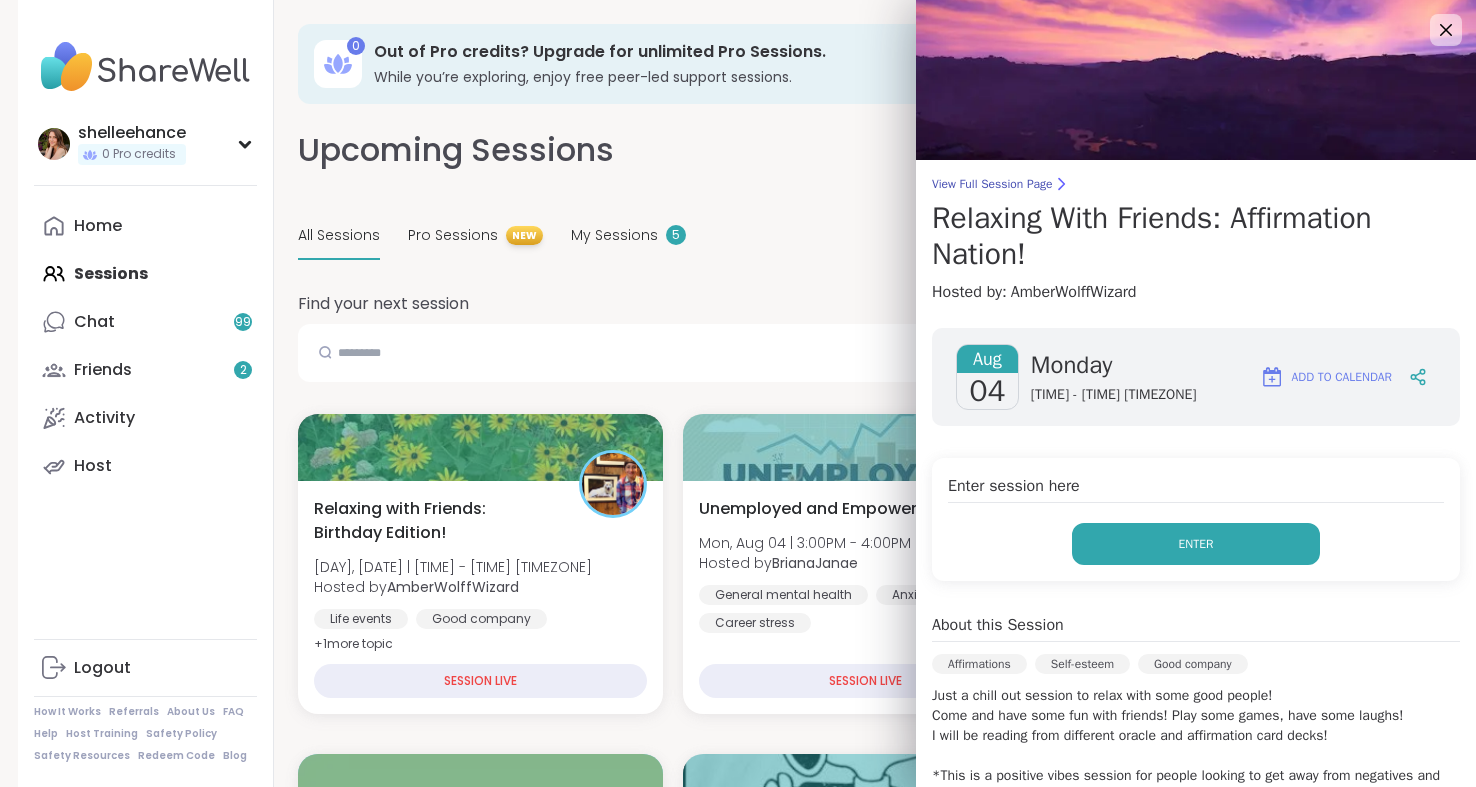 click on "Enter" at bounding box center [1196, 544] 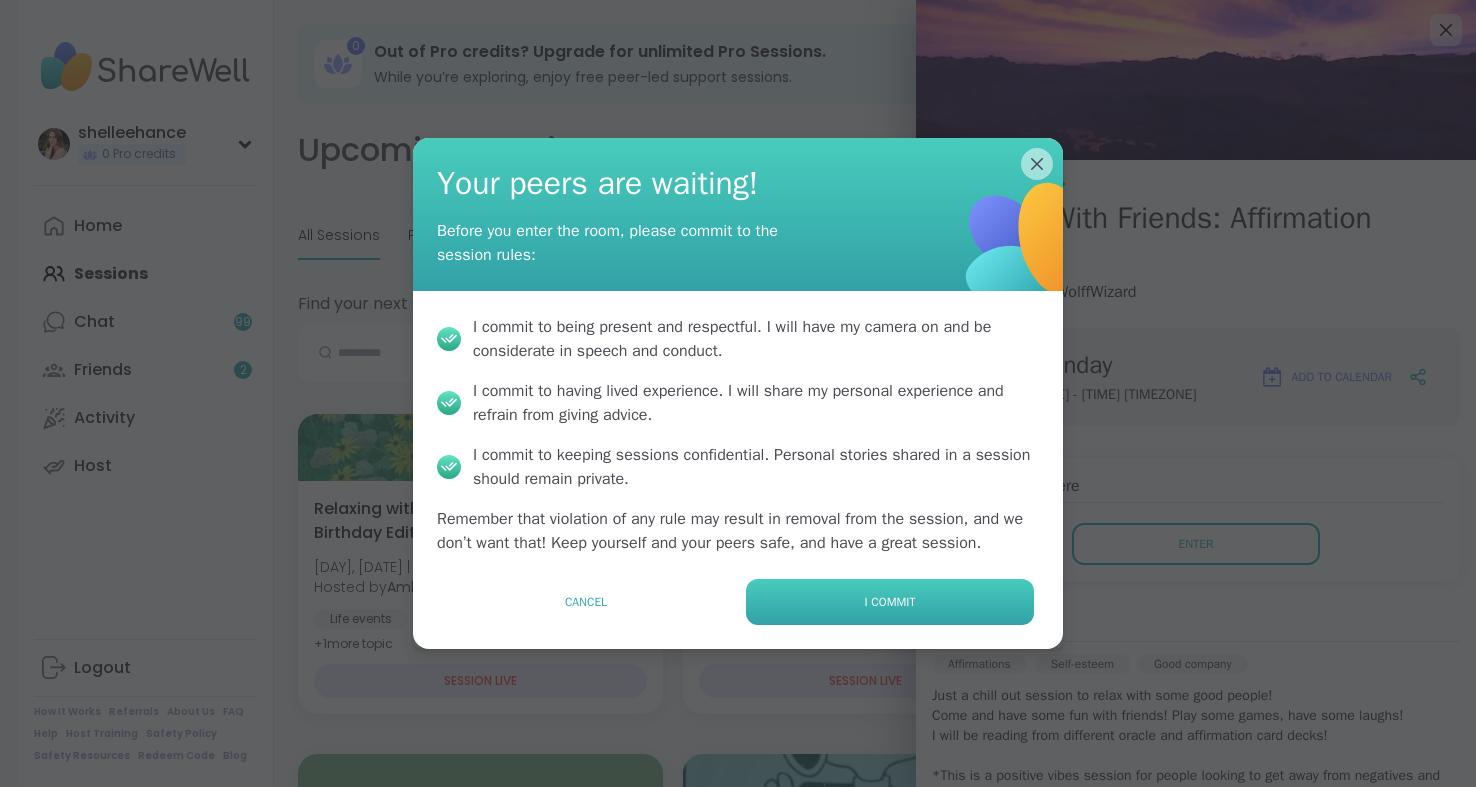 click on "I commit" at bounding box center [890, 602] 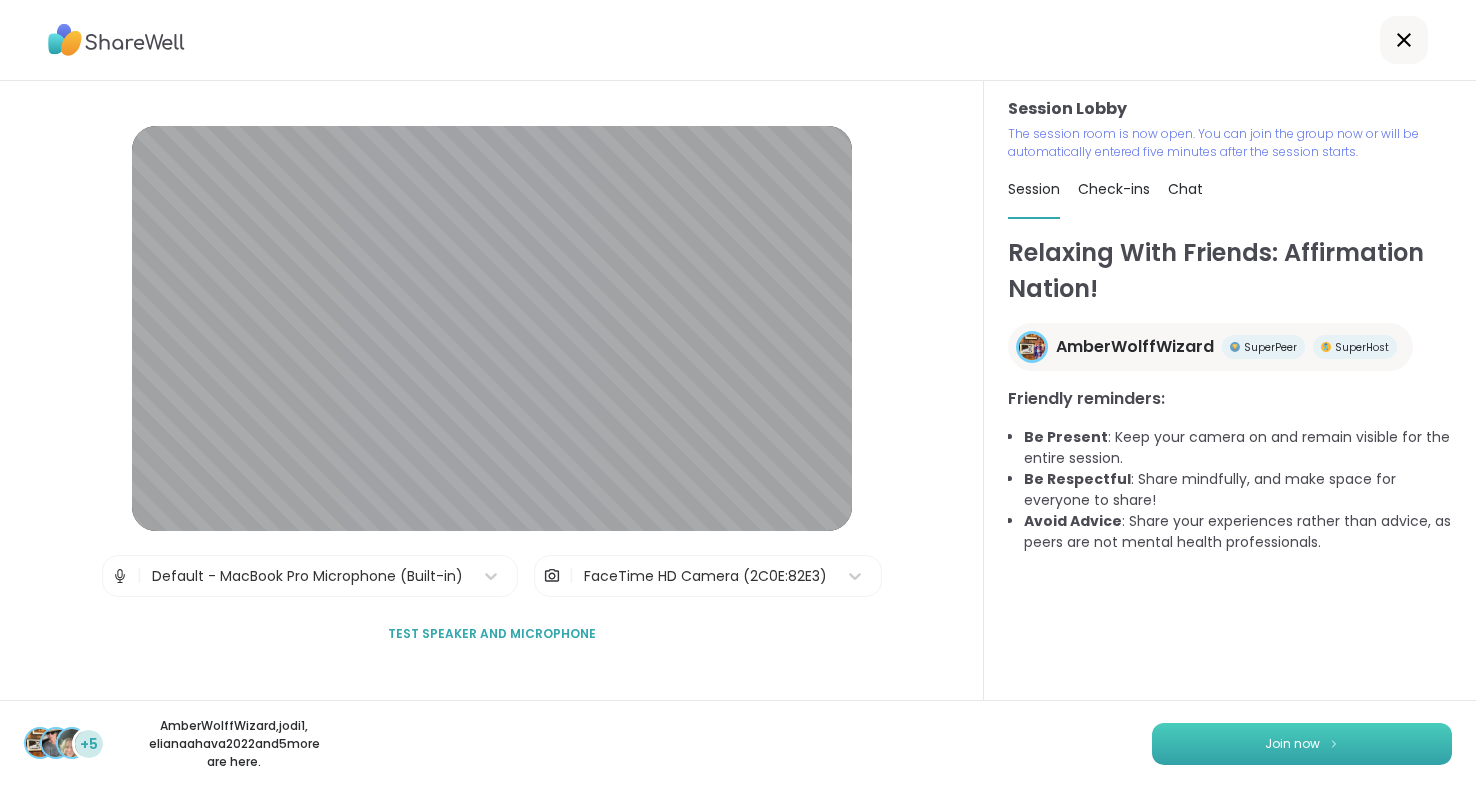 click on "Join now" at bounding box center [1292, 744] 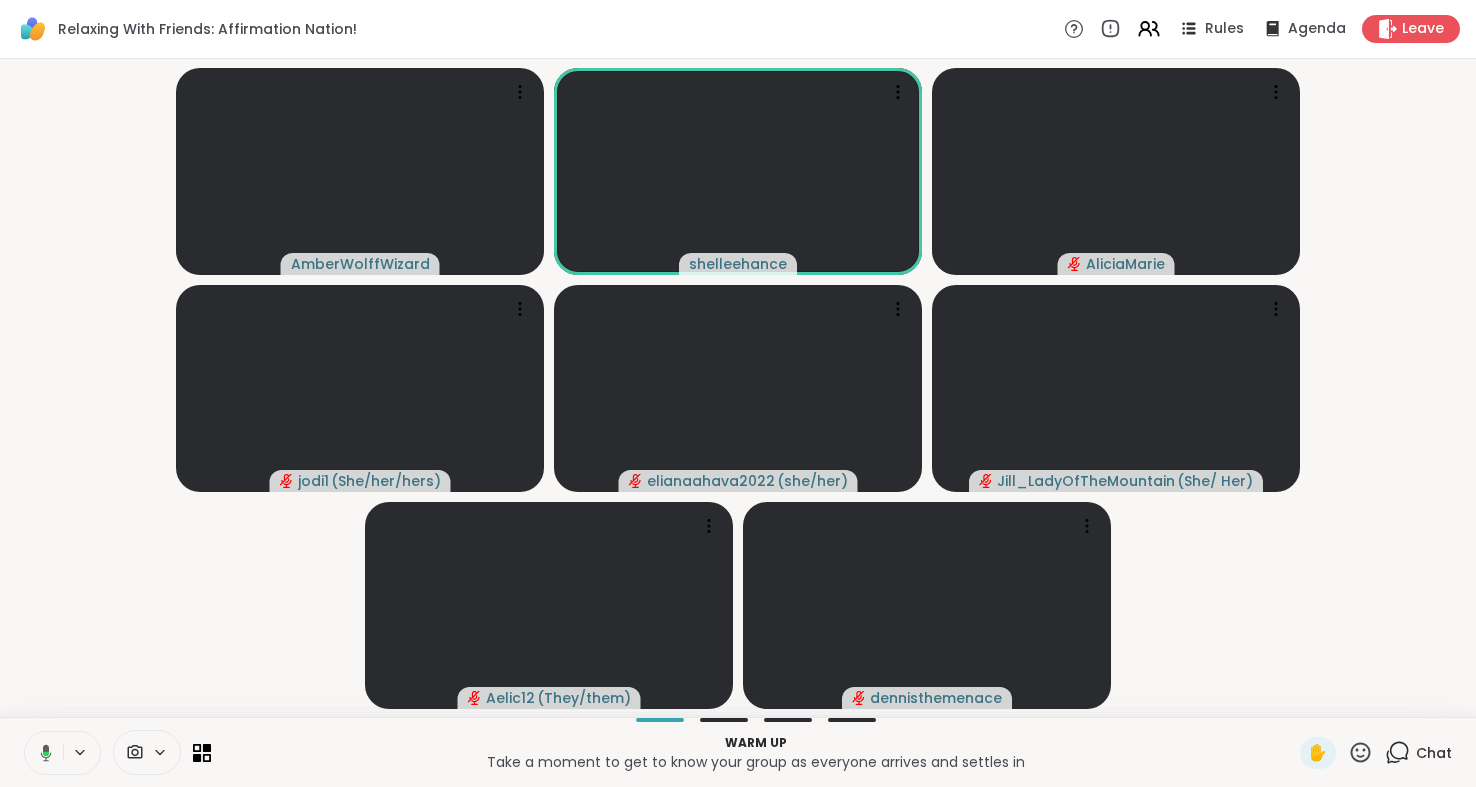click at bounding box center [42, 753] 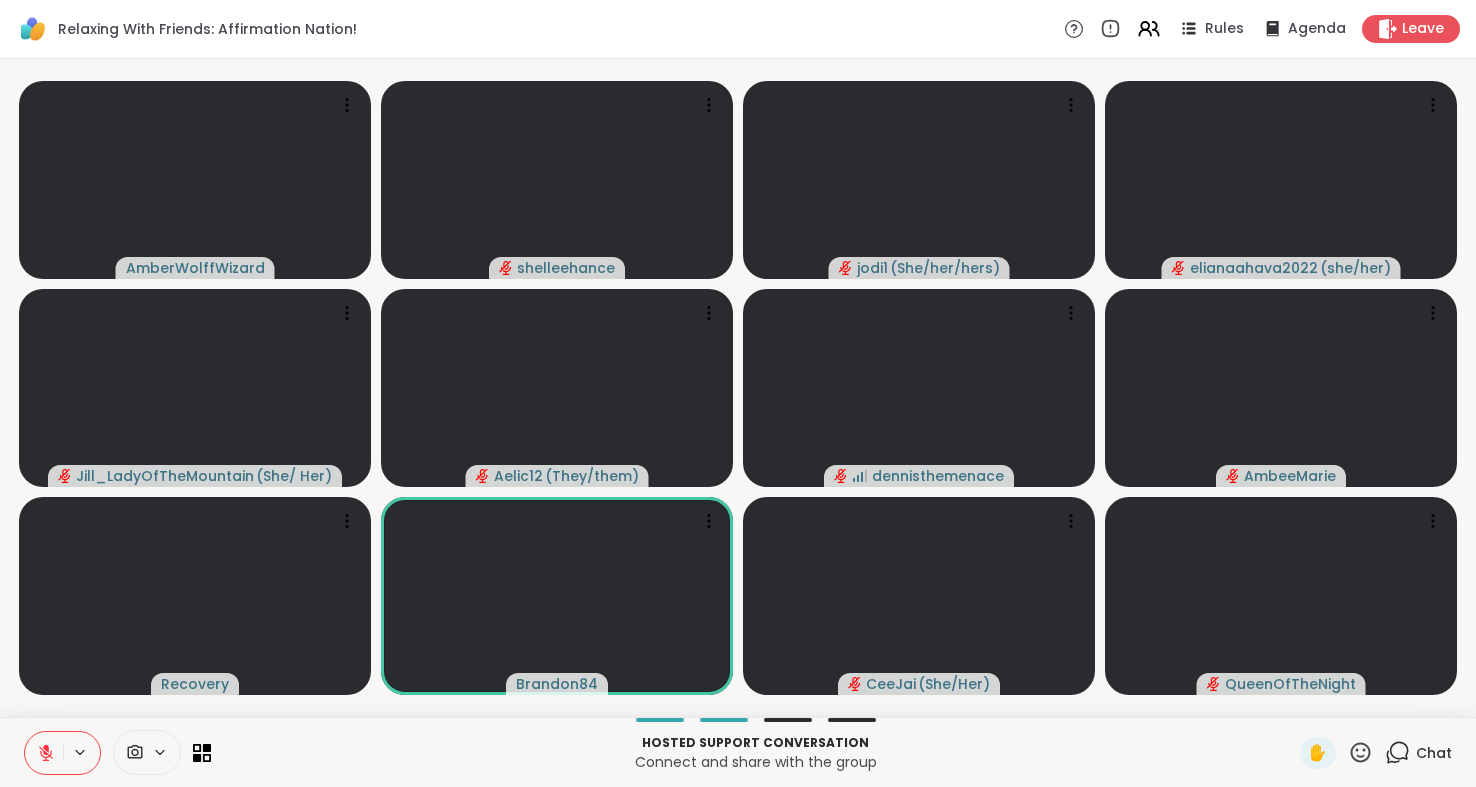 click 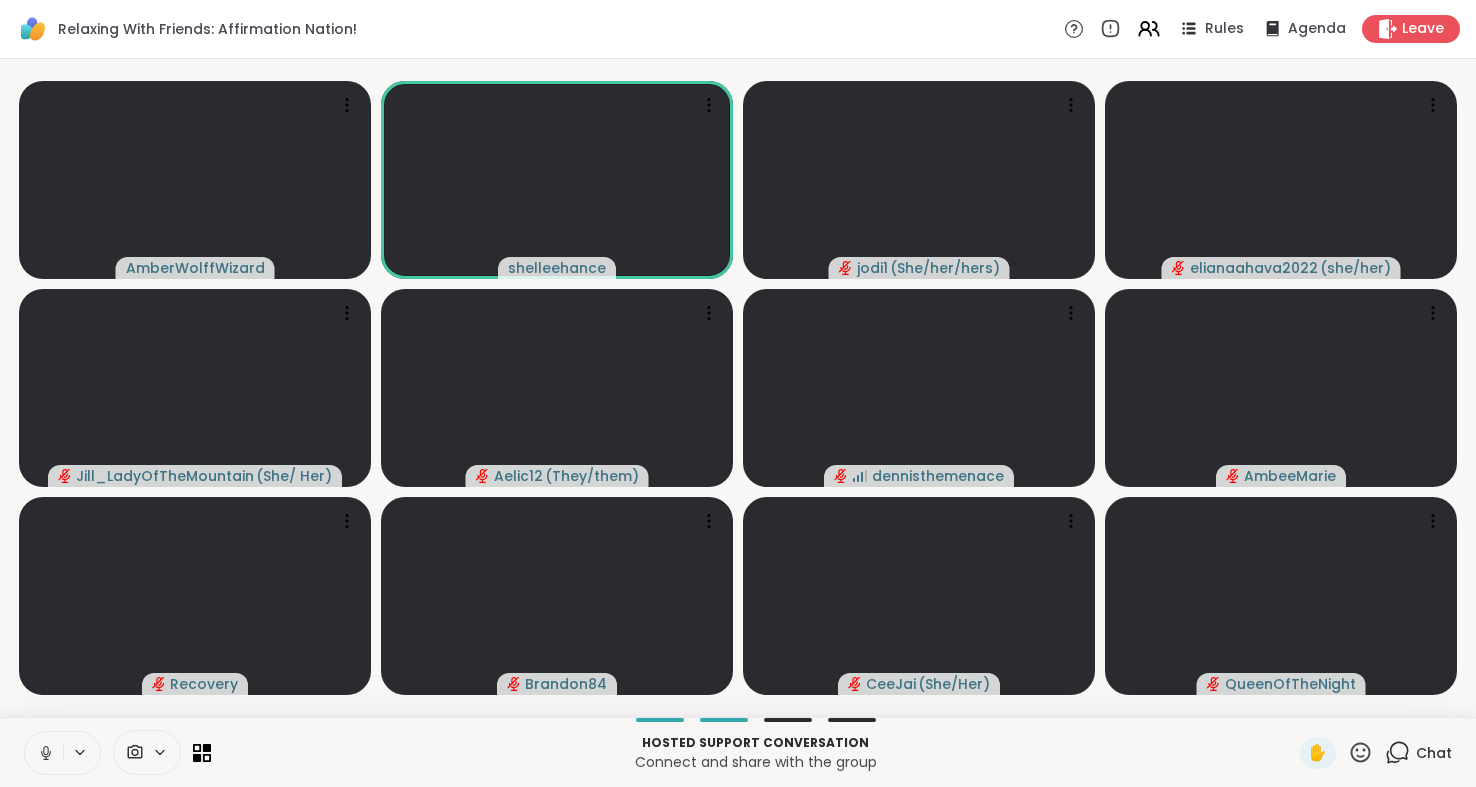 click at bounding box center (44, 753) 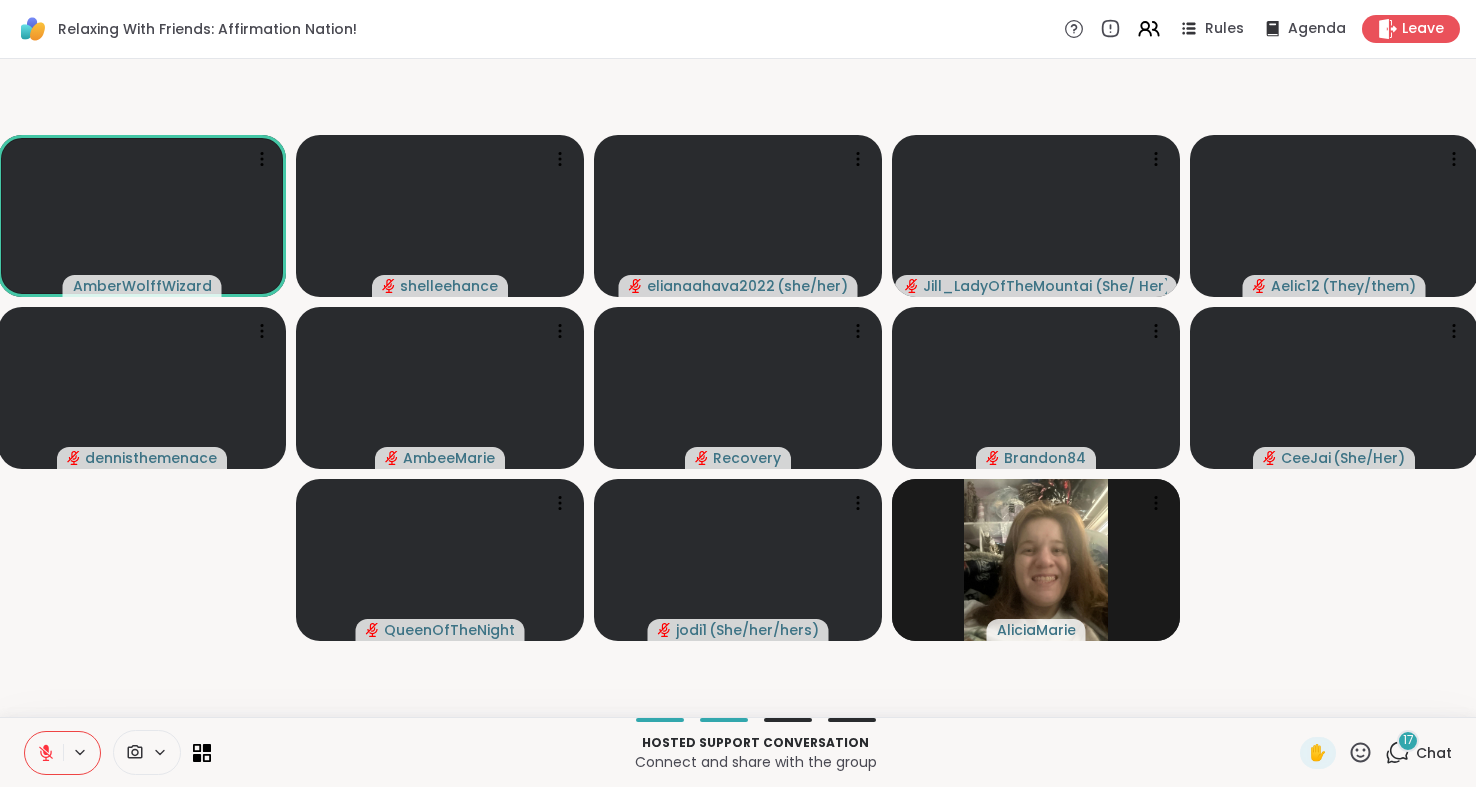 click 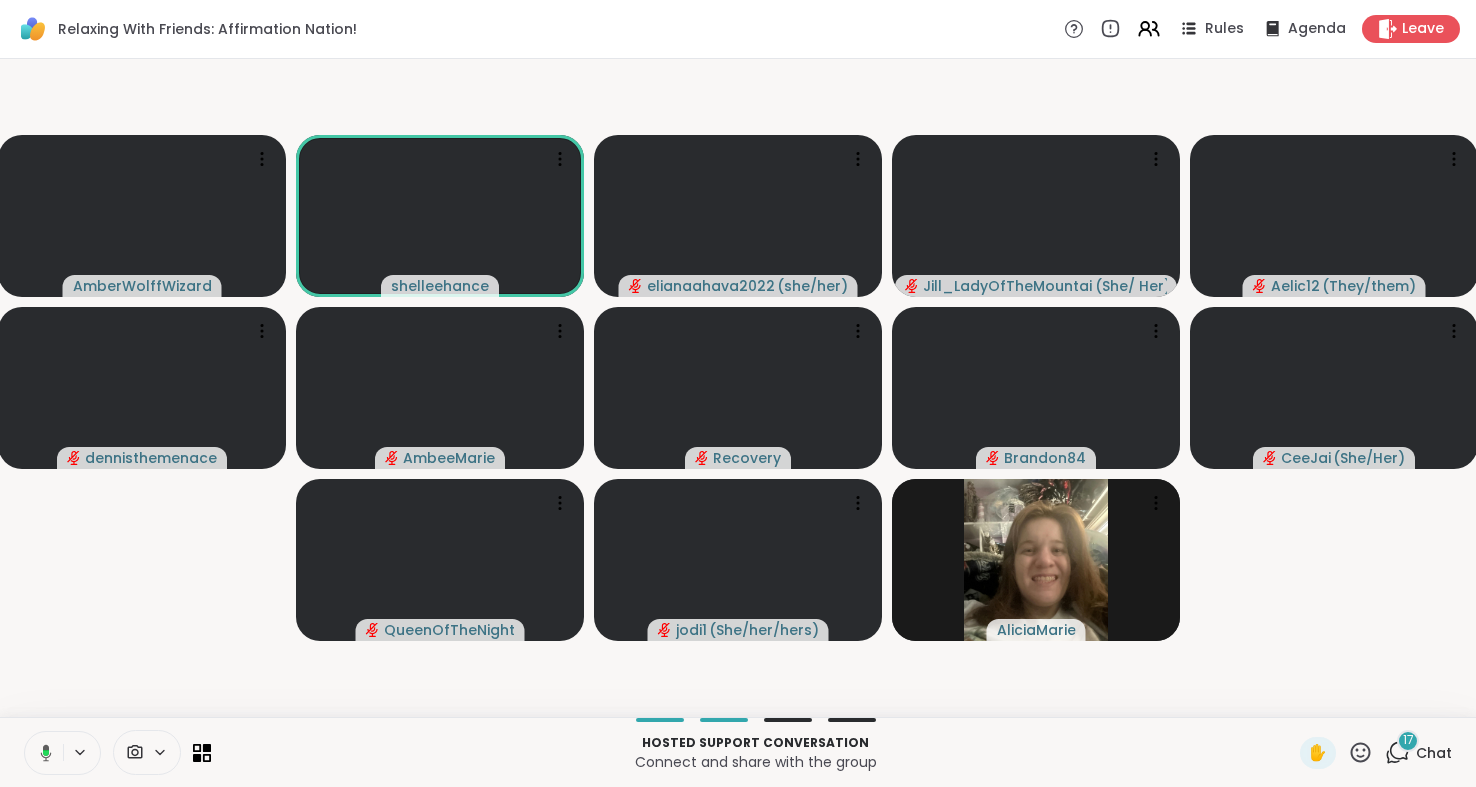 click 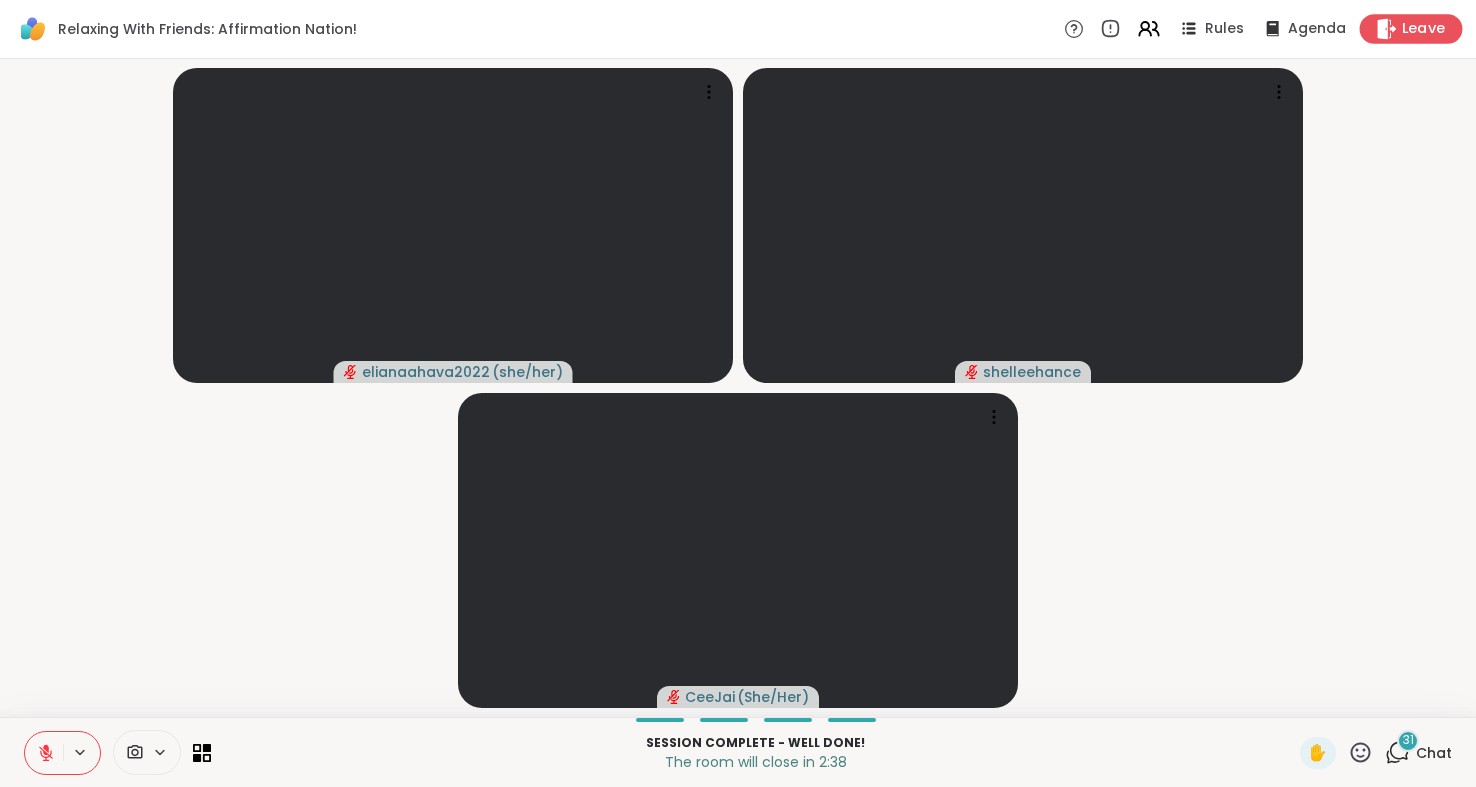 click on "Leave" at bounding box center (1411, 28) 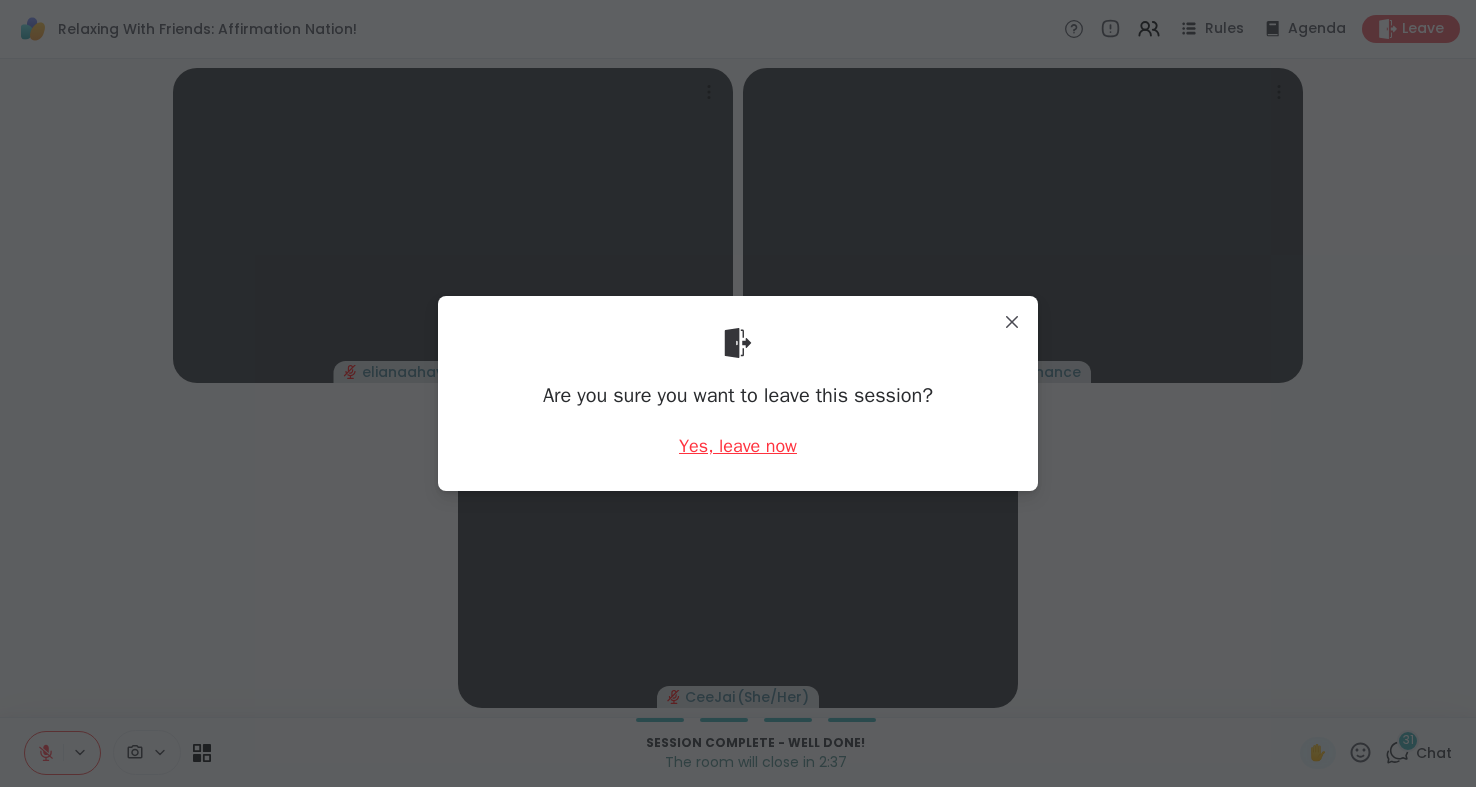 click on "Yes, leave now" at bounding box center (738, 446) 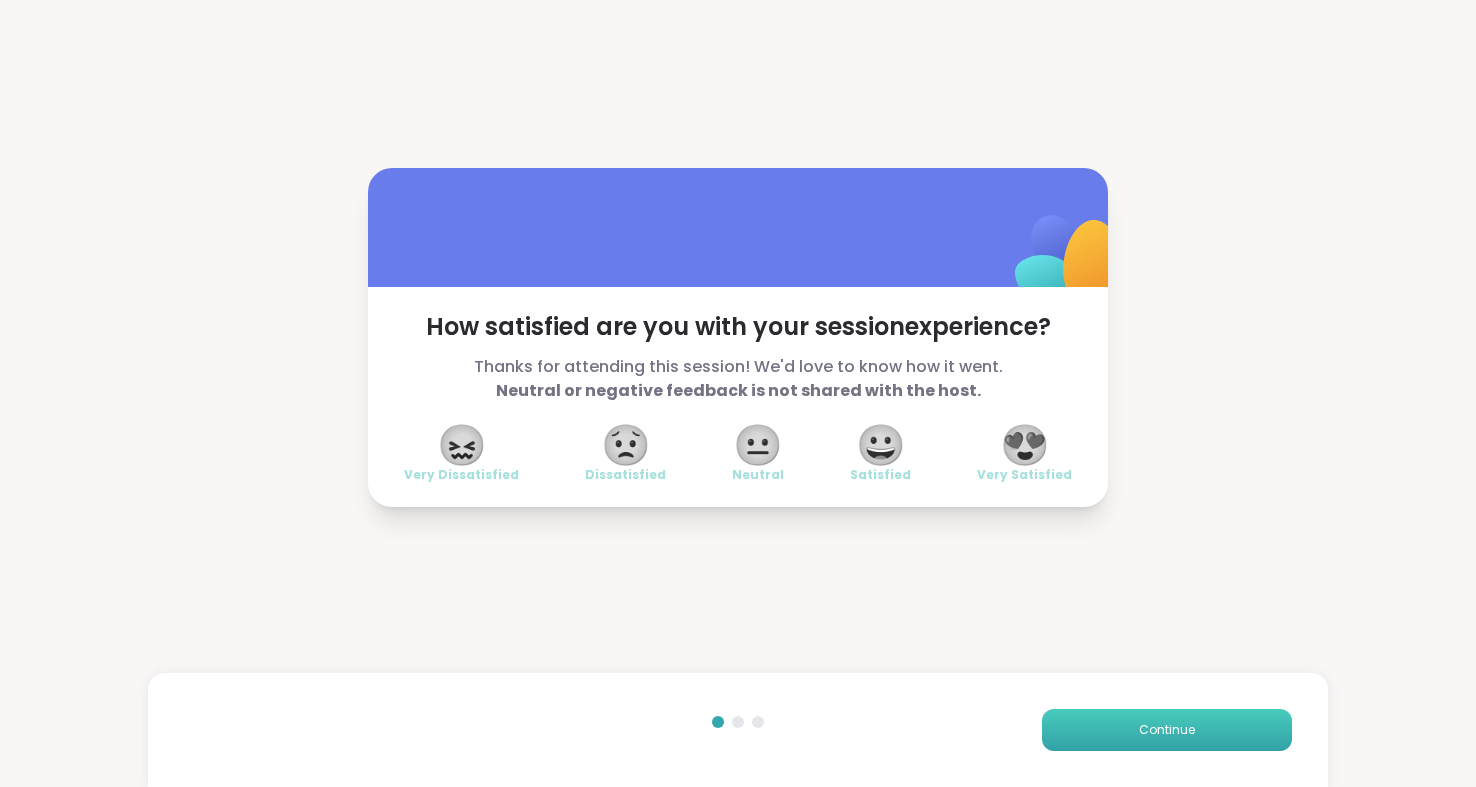 click on "Continue" at bounding box center [1167, 730] 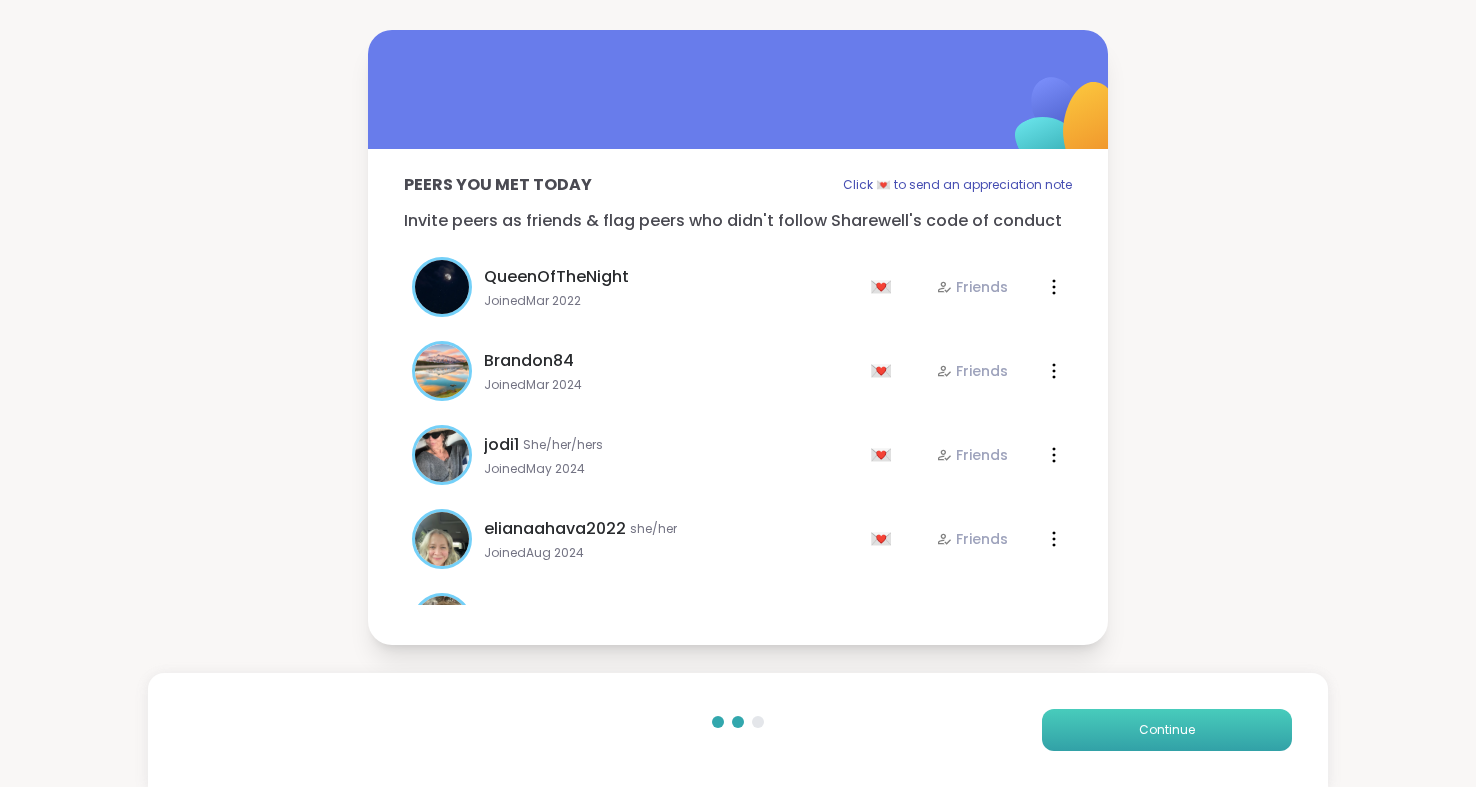 click on "Continue" at bounding box center [1167, 730] 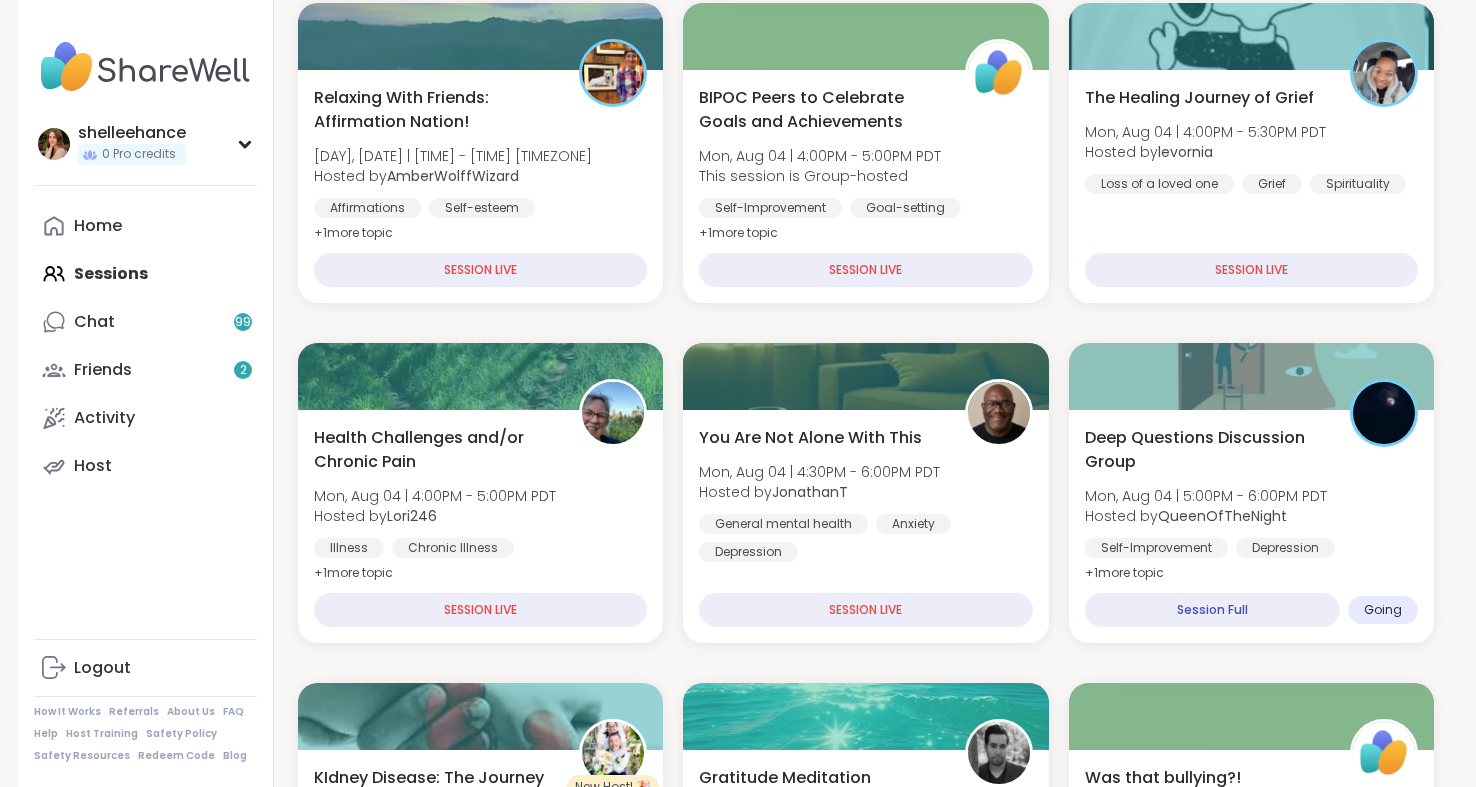 scroll, scrollTop: 468, scrollLeft: 0, axis: vertical 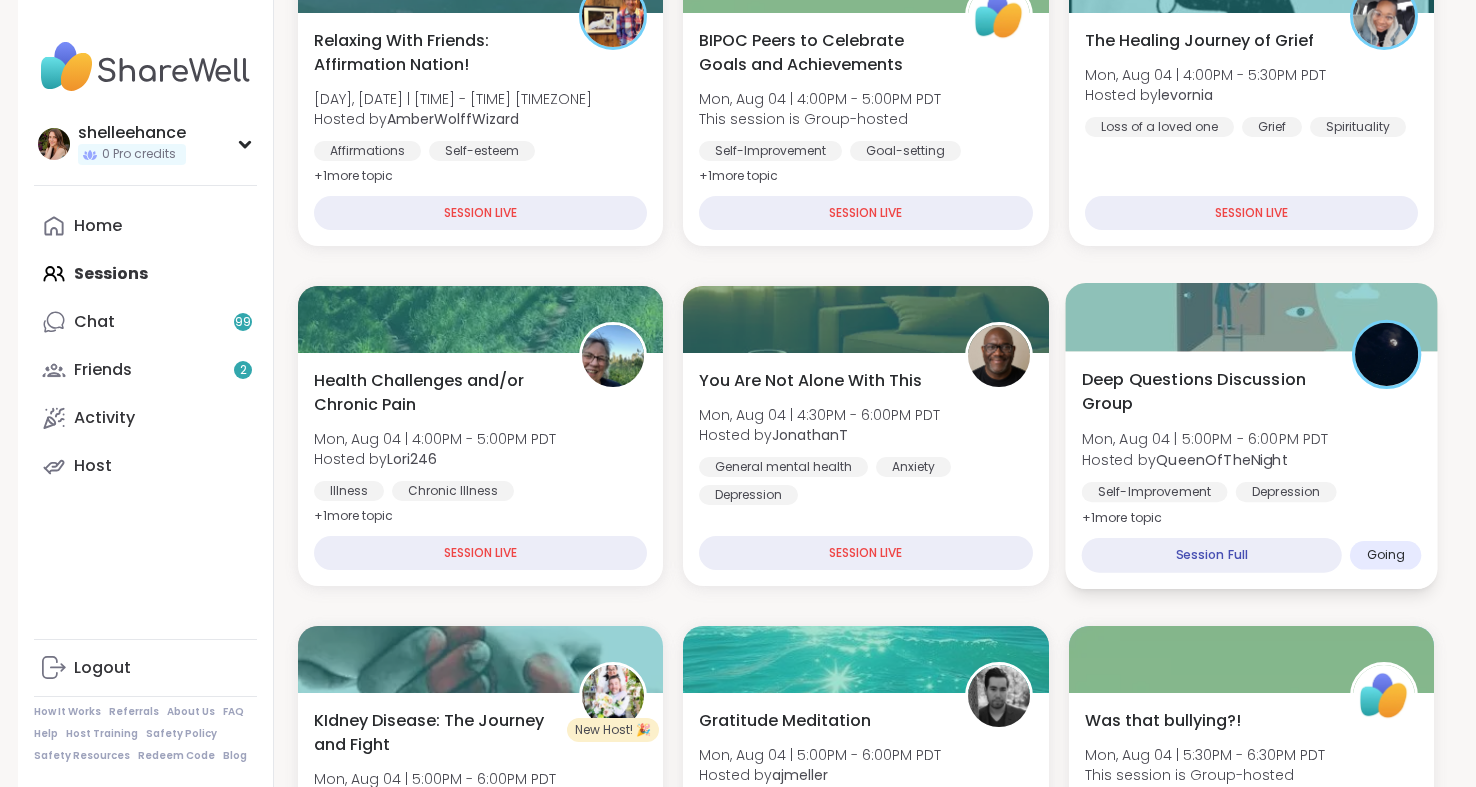 click on "[GROUP_NAME] [DAY], [DATE] | [TIME] - [TIME] [TIMEZONE] Hosted by  [USERNAME] Self-Improvement Depression Loneliness + 1  more topic Session Full Going" at bounding box center [1251, 470] 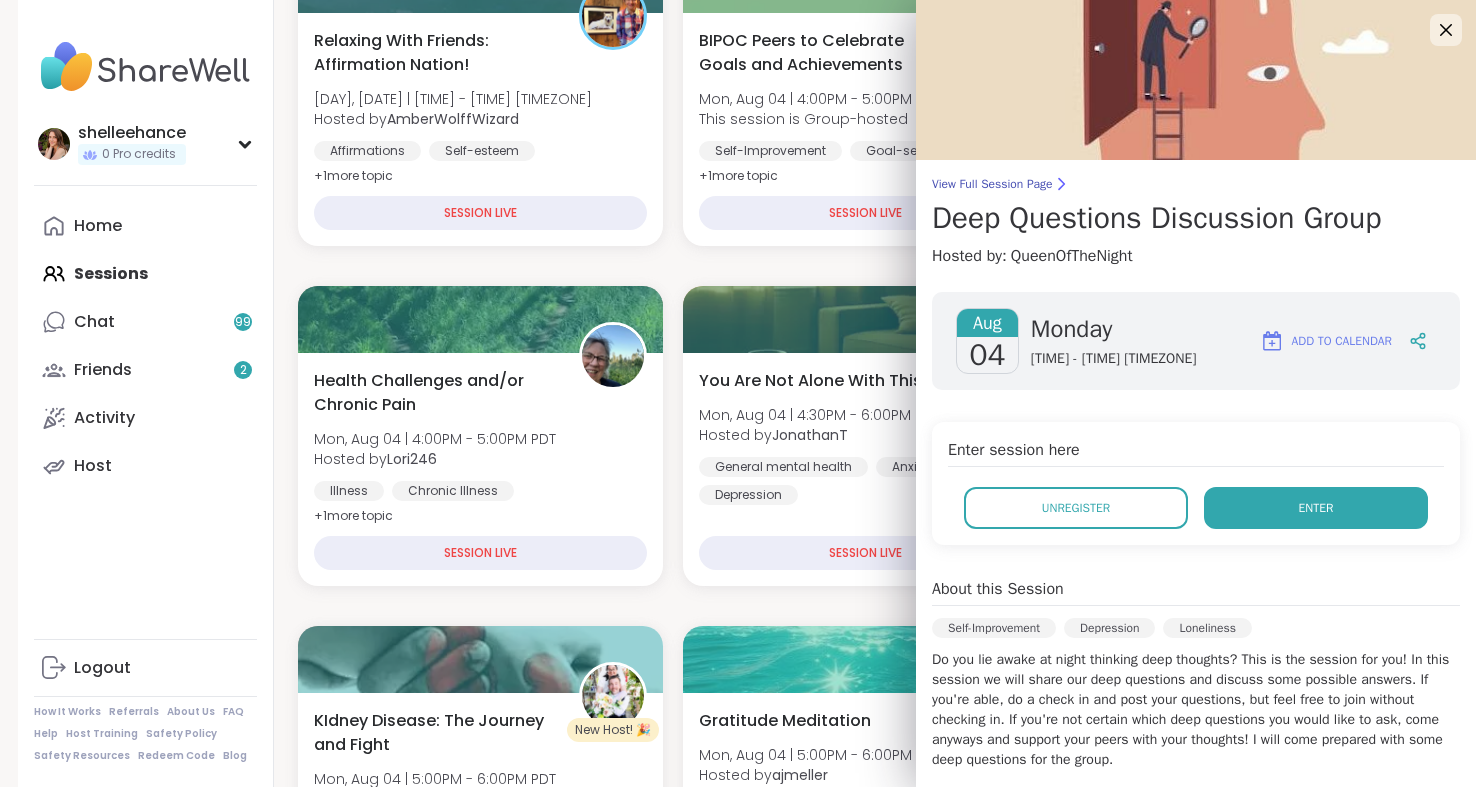click on "Enter" at bounding box center [1316, 508] 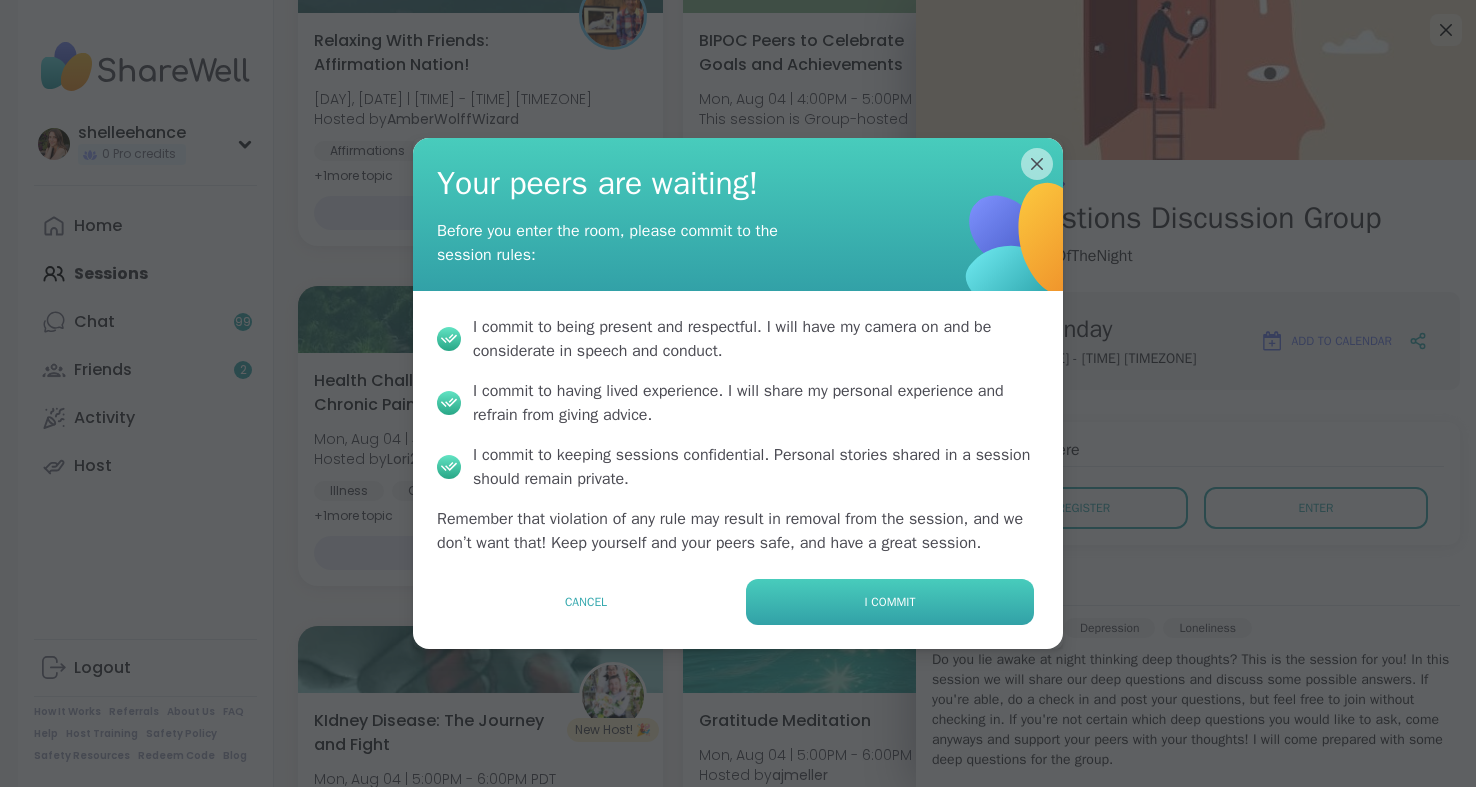 click on "I commit" at bounding box center (890, 602) 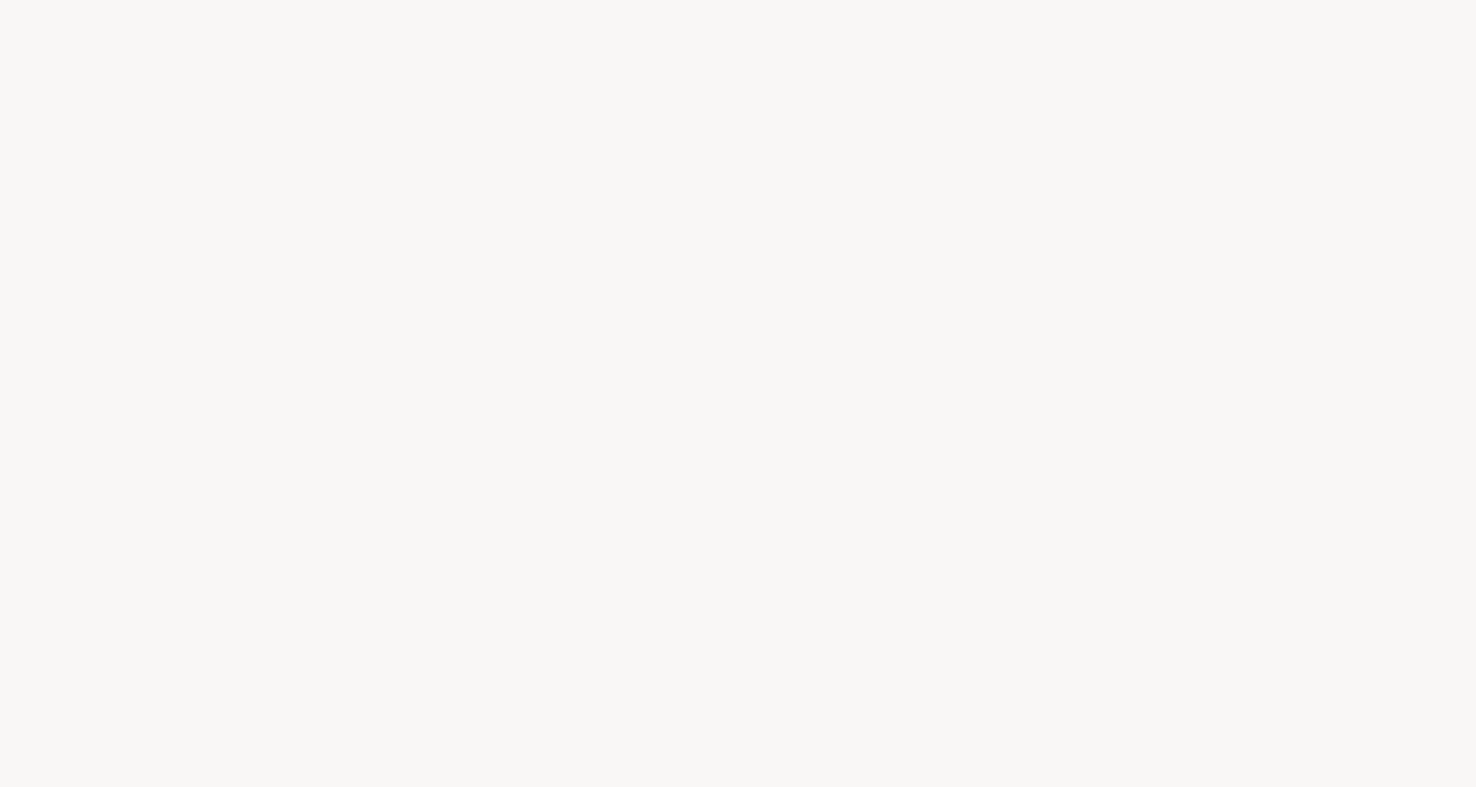 scroll, scrollTop: 0, scrollLeft: 0, axis: both 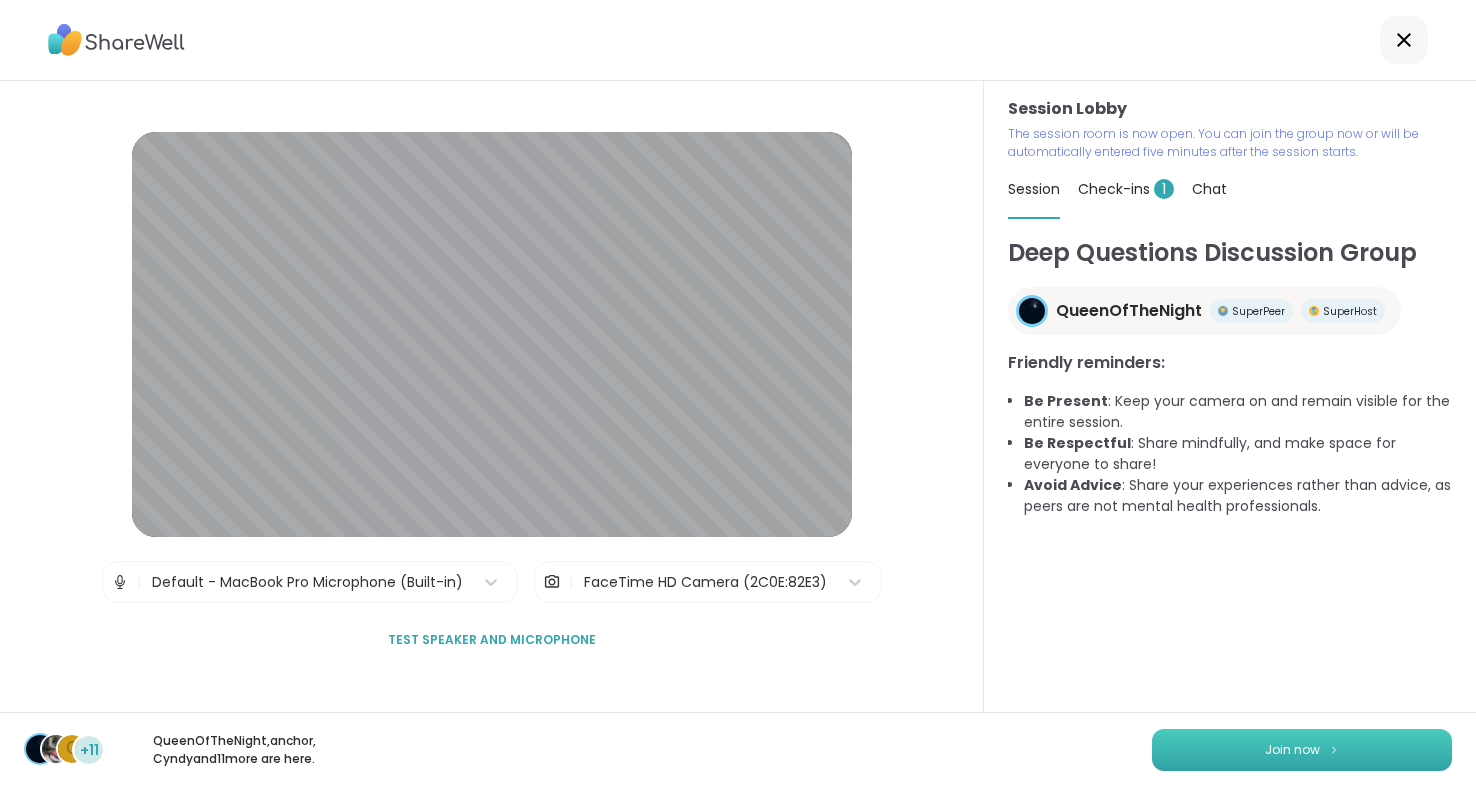 click on "Join now" at bounding box center (1292, 750) 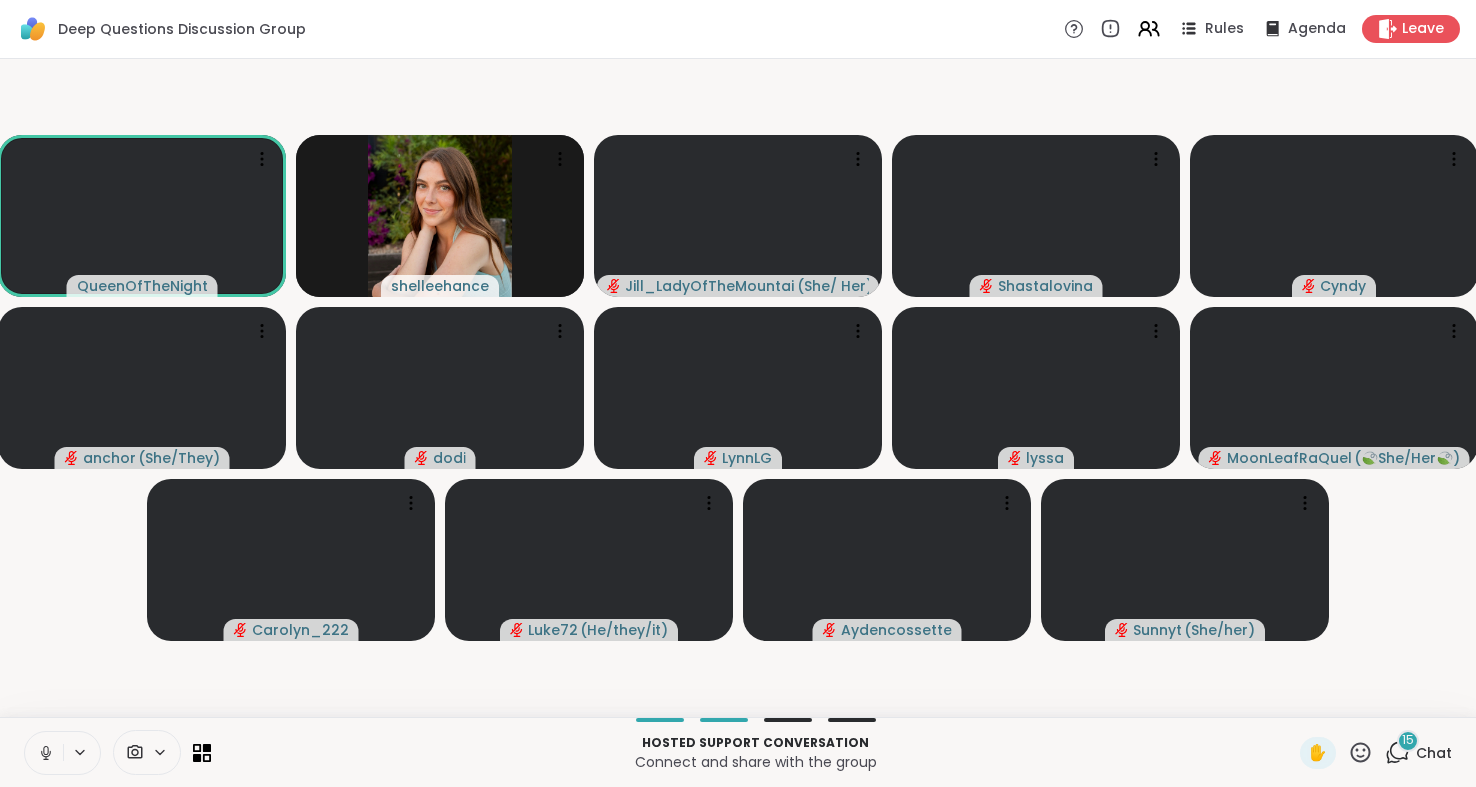 click at bounding box center (44, 753) 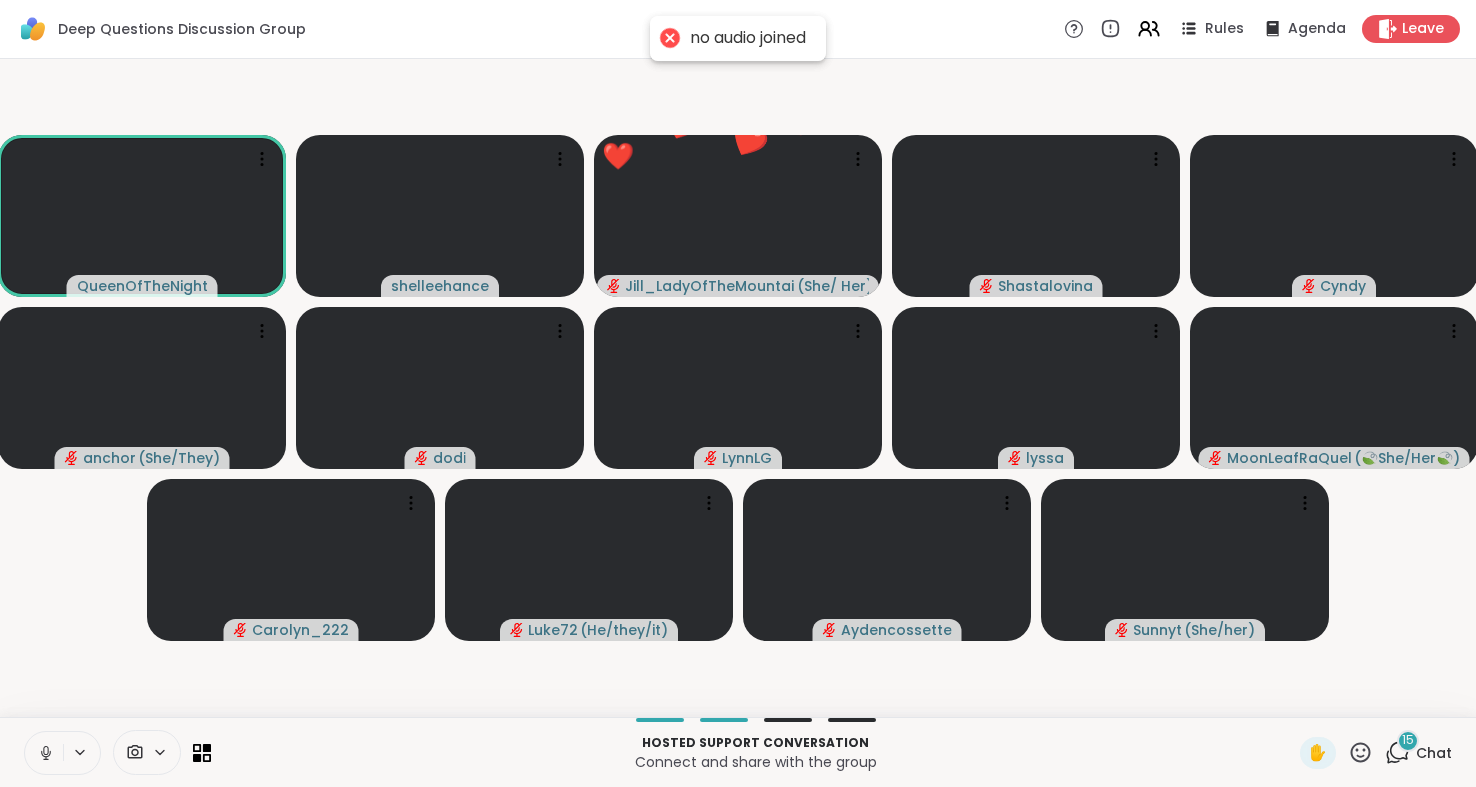 click at bounding box center (44, 753) 